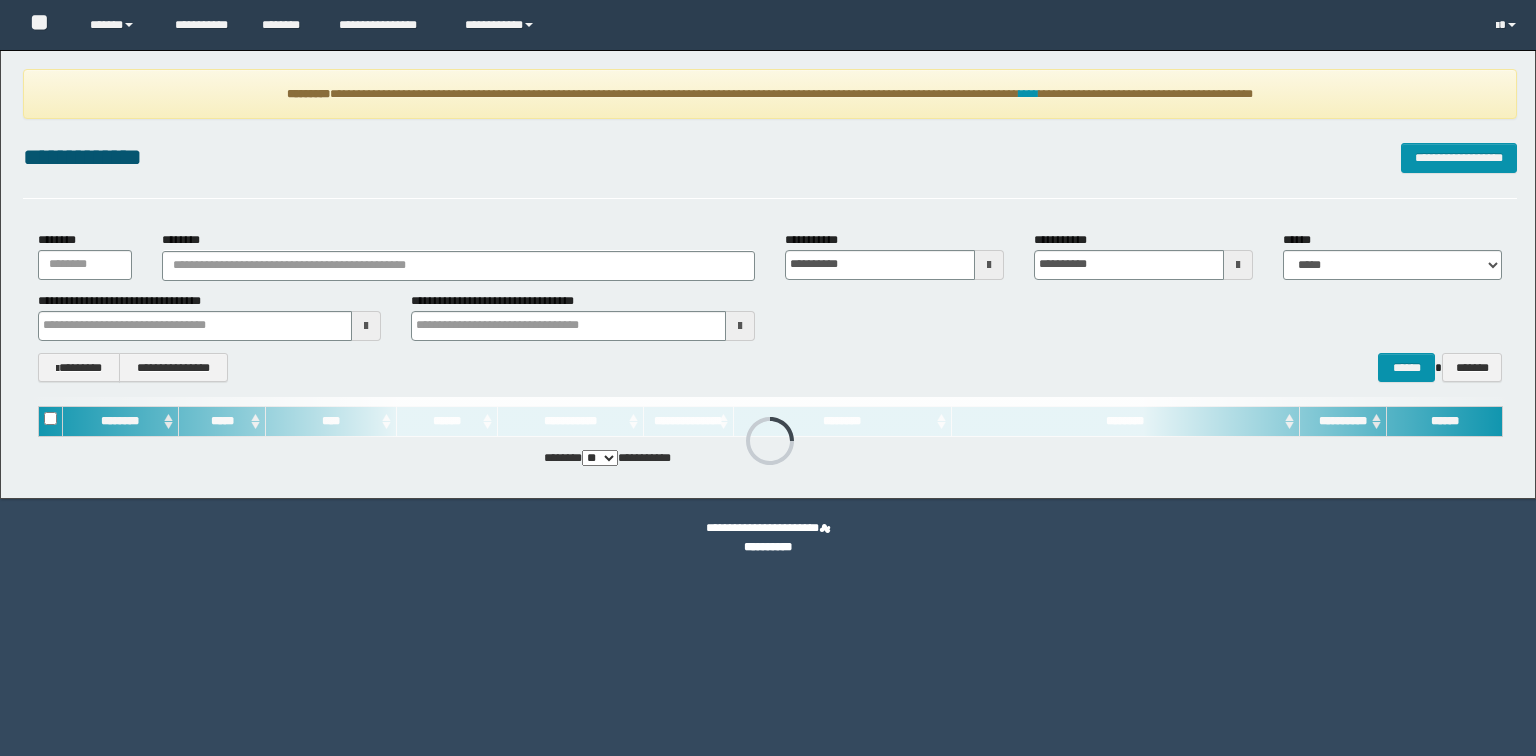 scroll, scrollTop: 0, scrollLeft: 0, axis: both 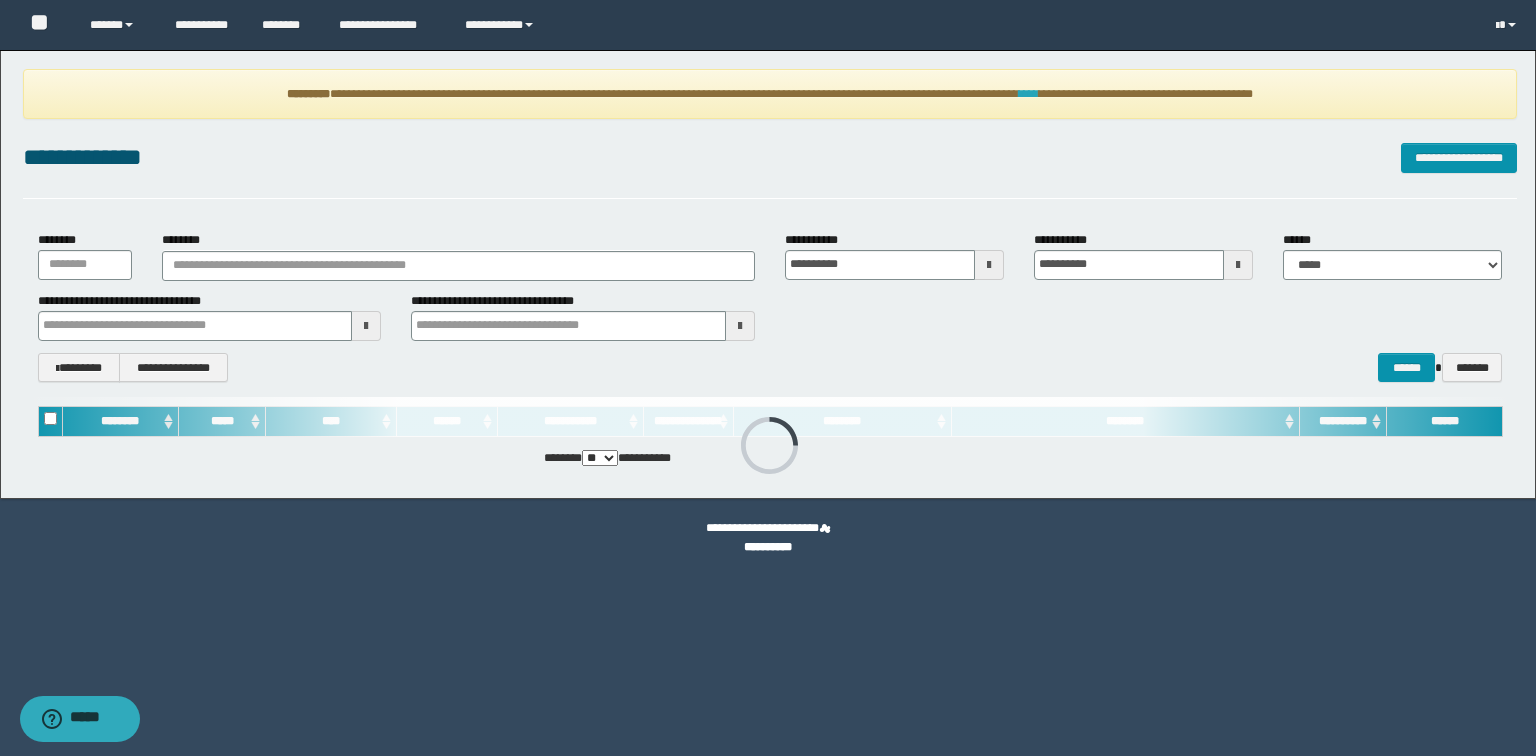click on "****" at bounding box center [1029, 94] 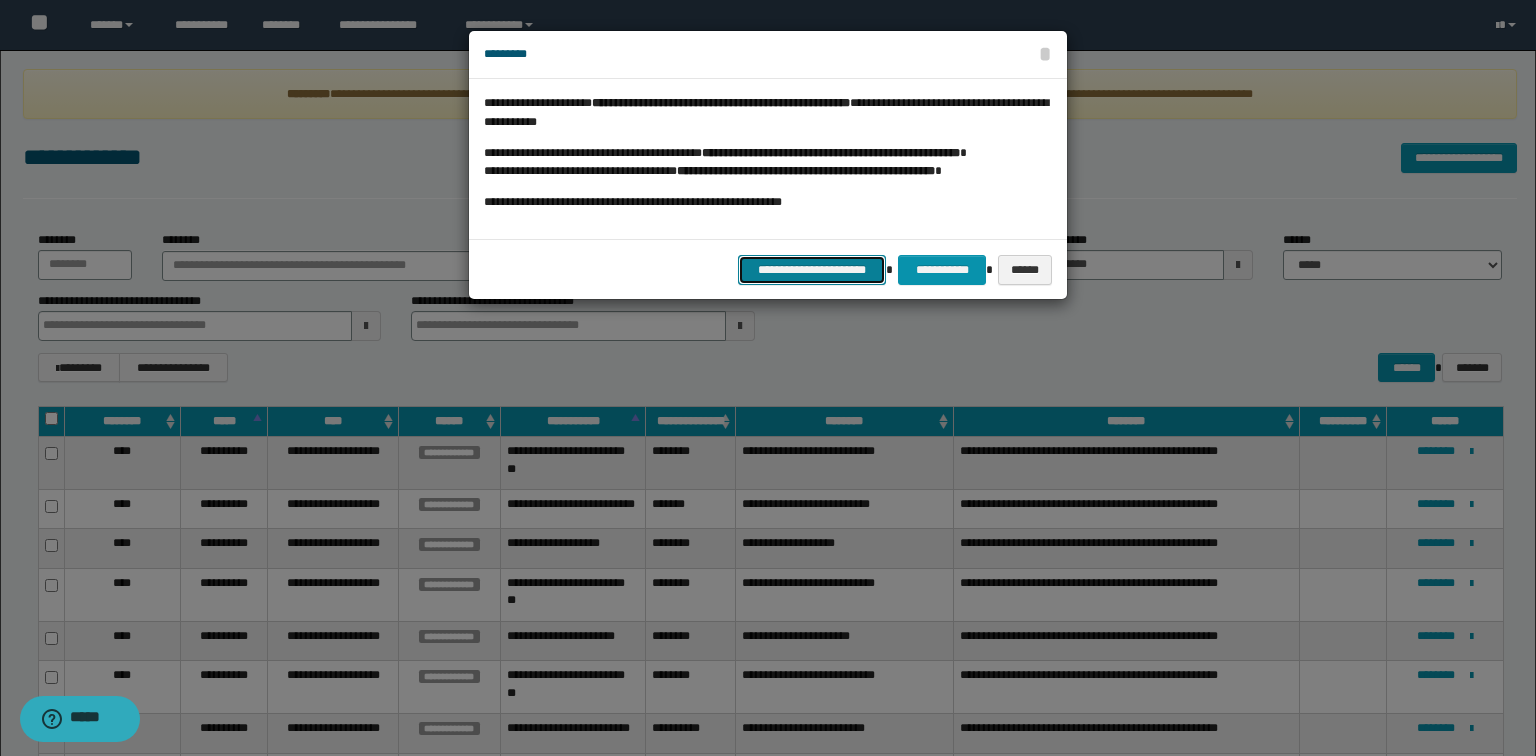 click on "**********" at bounding box center (812, 270) 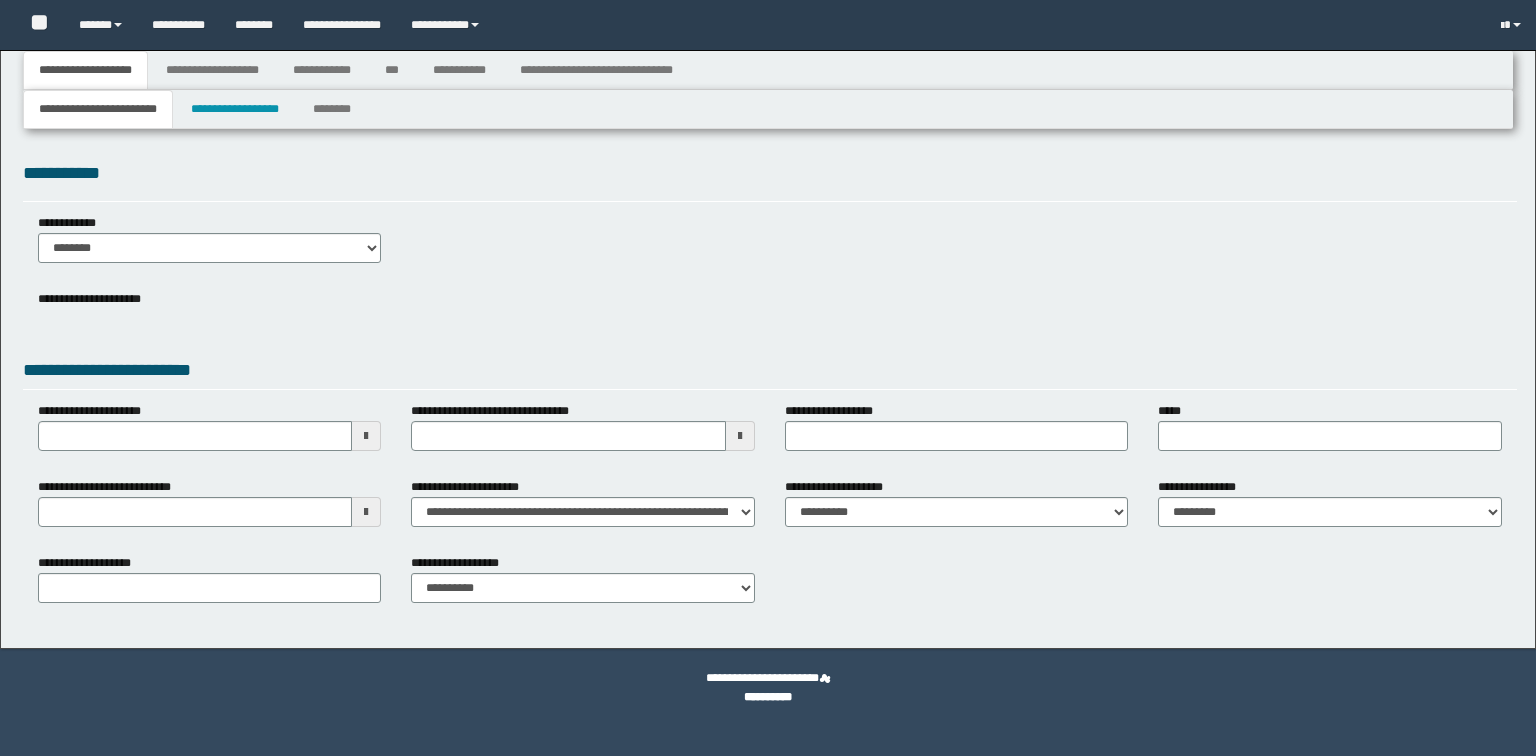 scroll, scrollTop: 0, scrollLeft: 0, axis: both 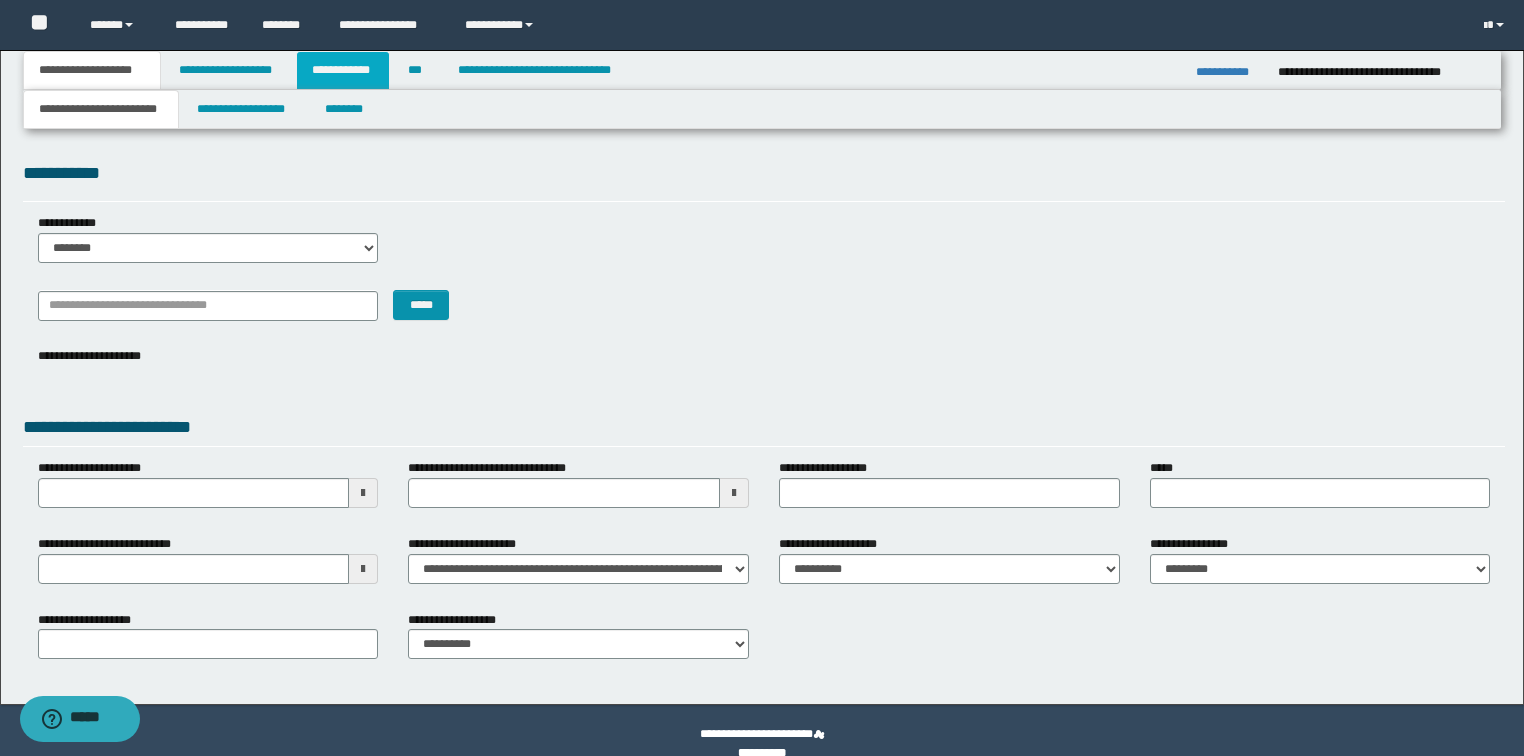 click on "**********" at bounding box center [343, 70] 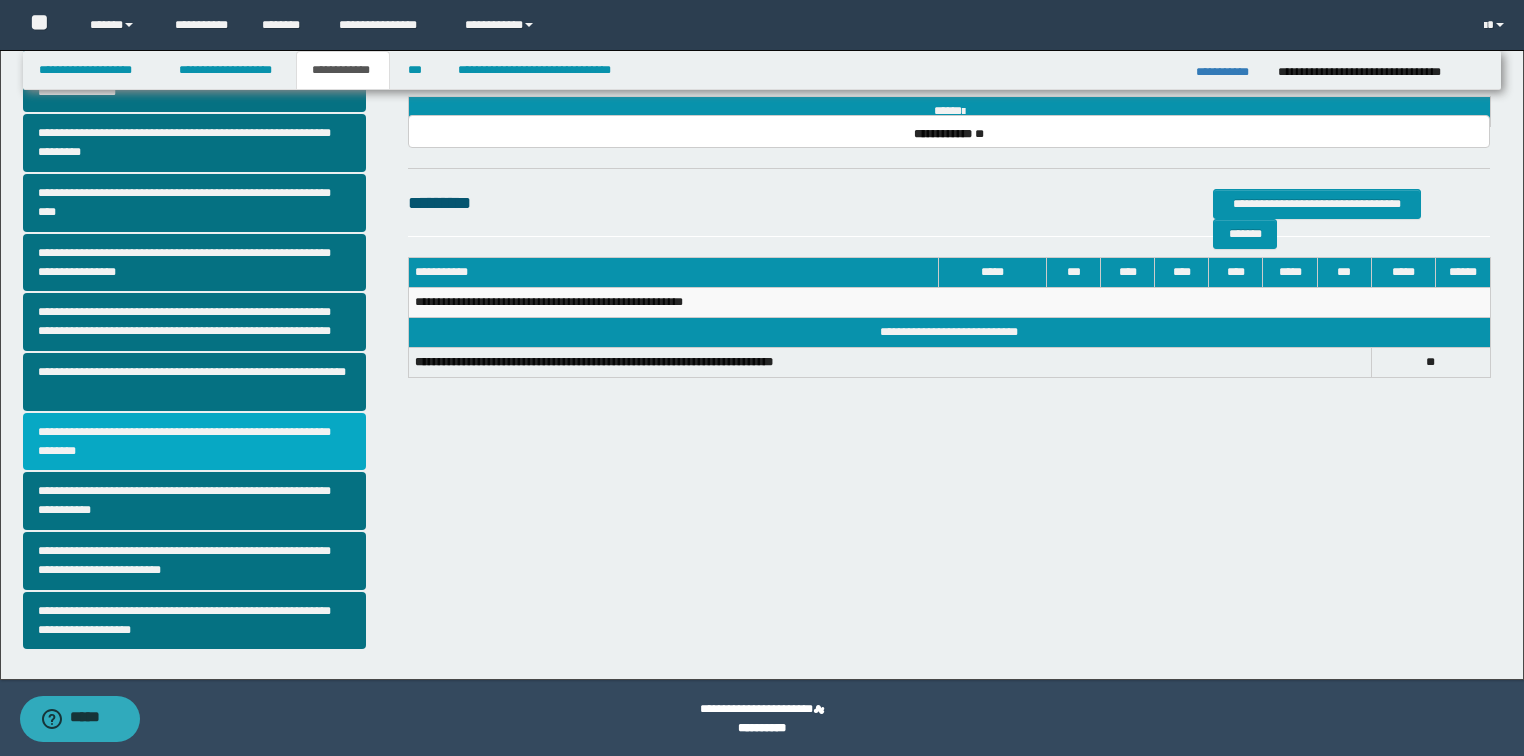 scroll, scrollTop: 355, scrollLeft: 0, axis: vertical 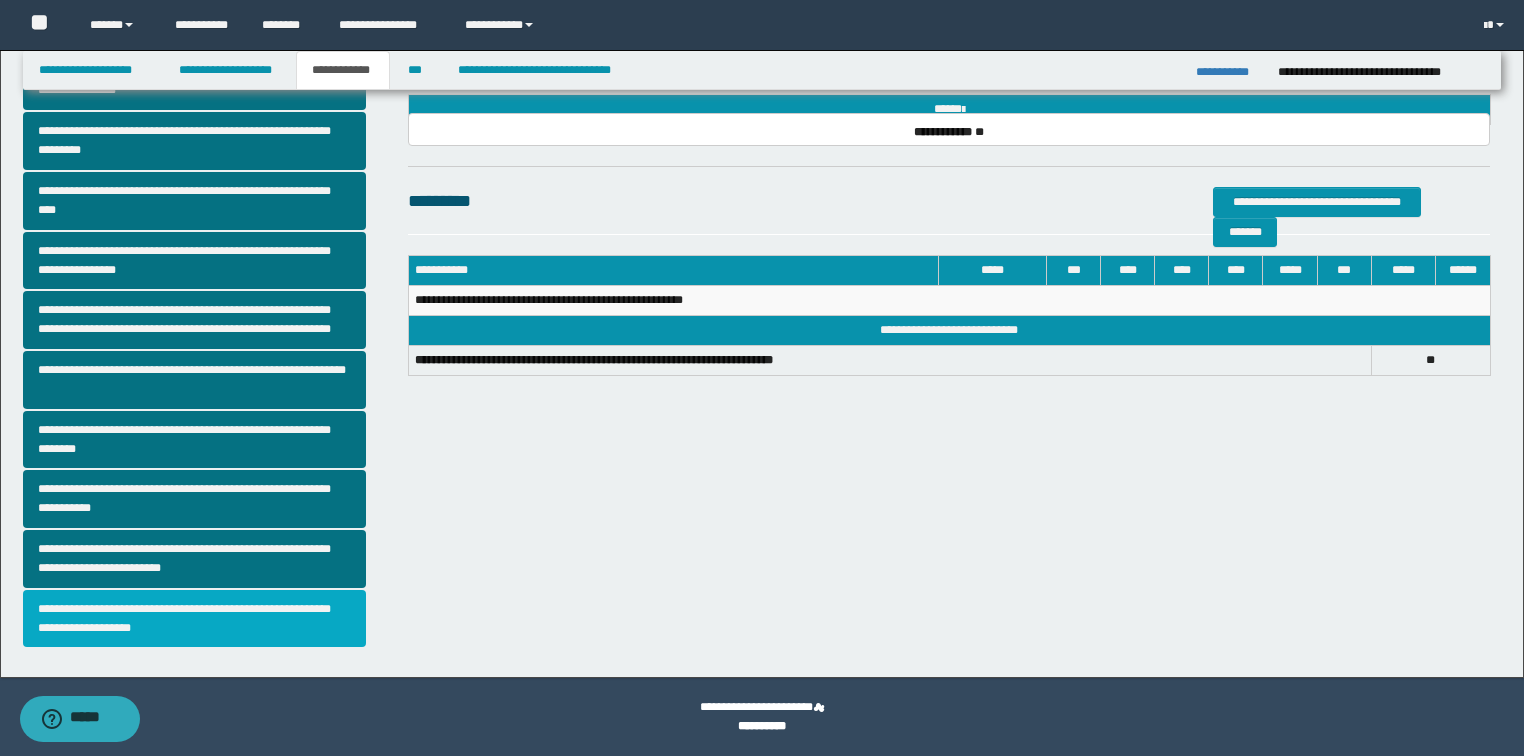click on "**********" at bounding box center [195, 619] 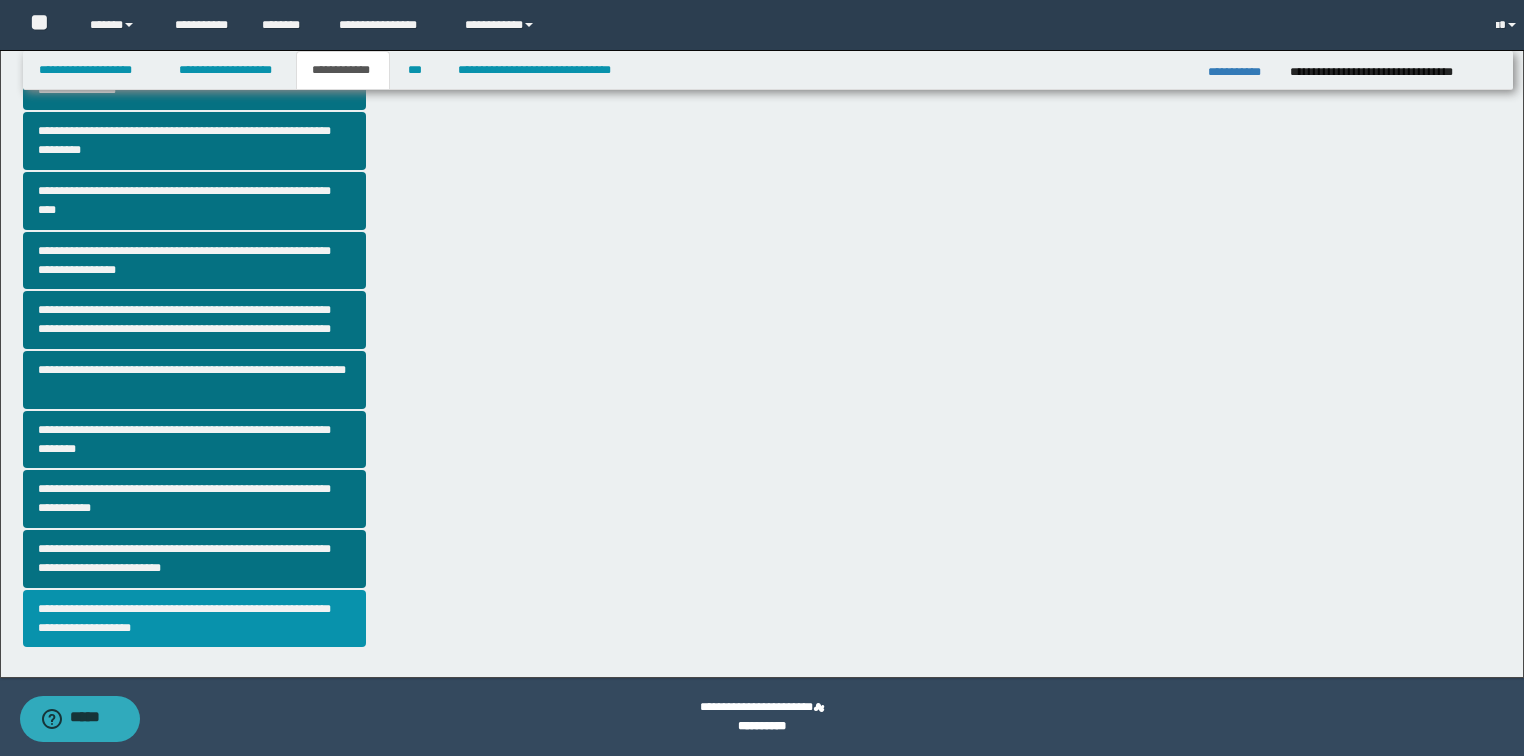 scroll, scrollTop: 0, scrollLeft: 0, axis: both 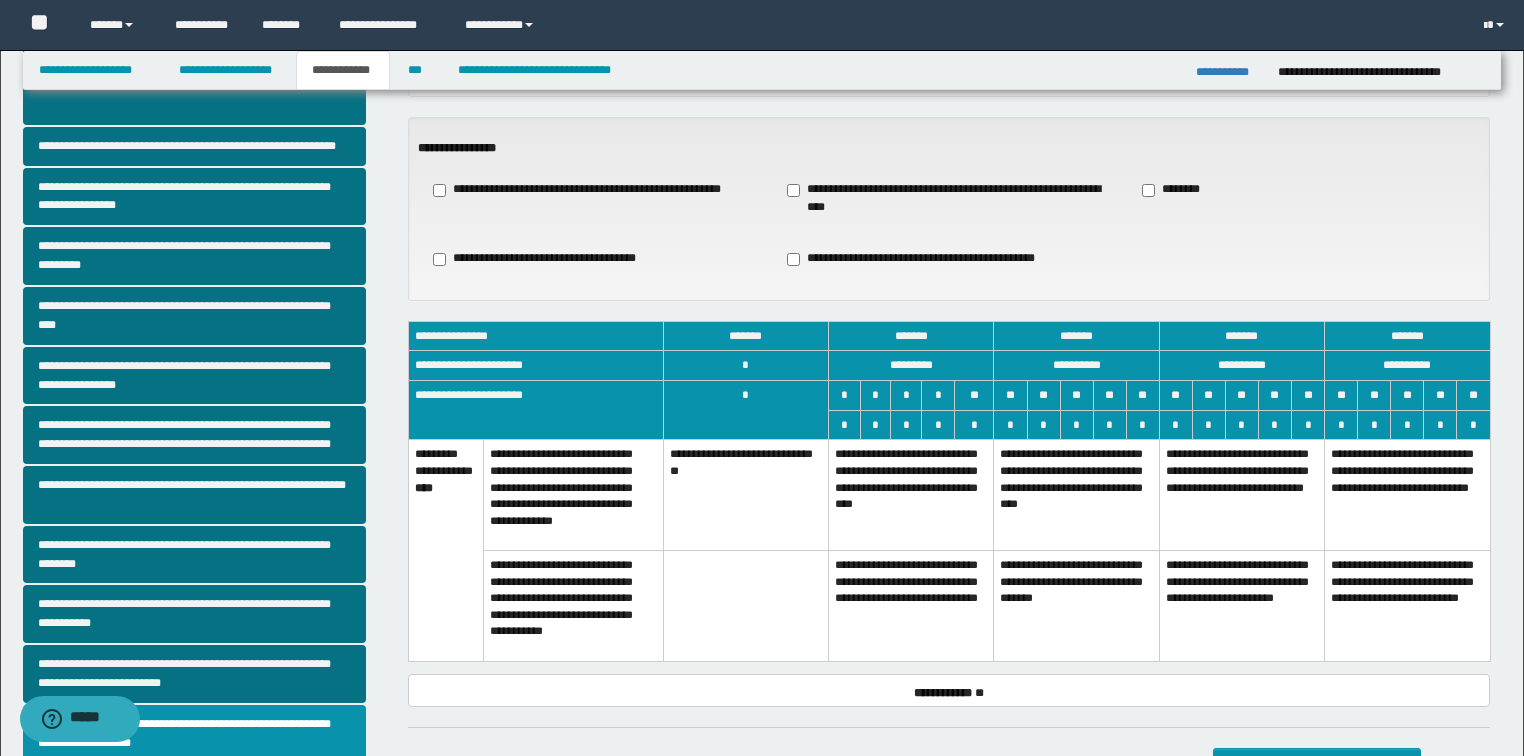 click on "**********" at bounding box center (911, 495) 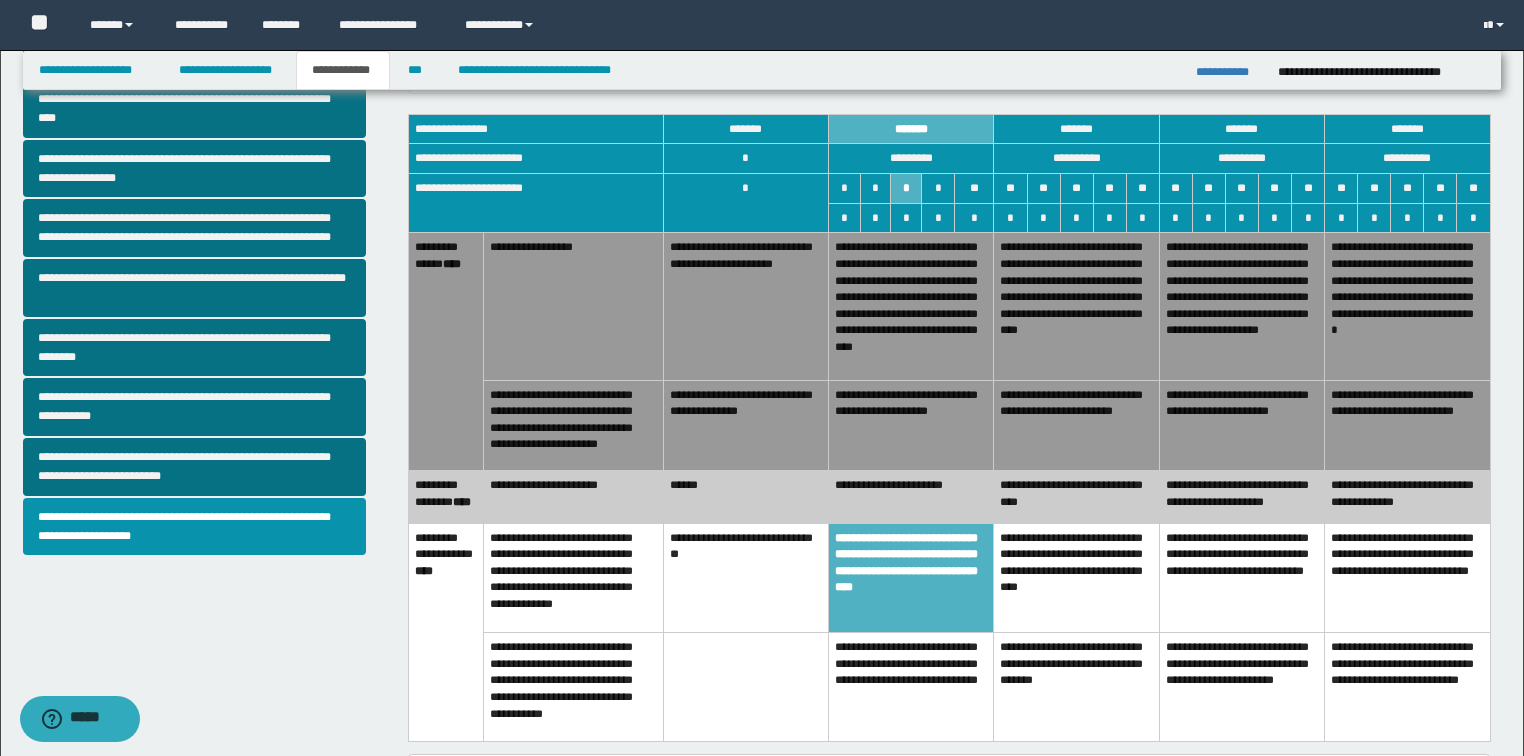 scroll, scrollTop: 480, scrollLeft: 0, axis: vertical 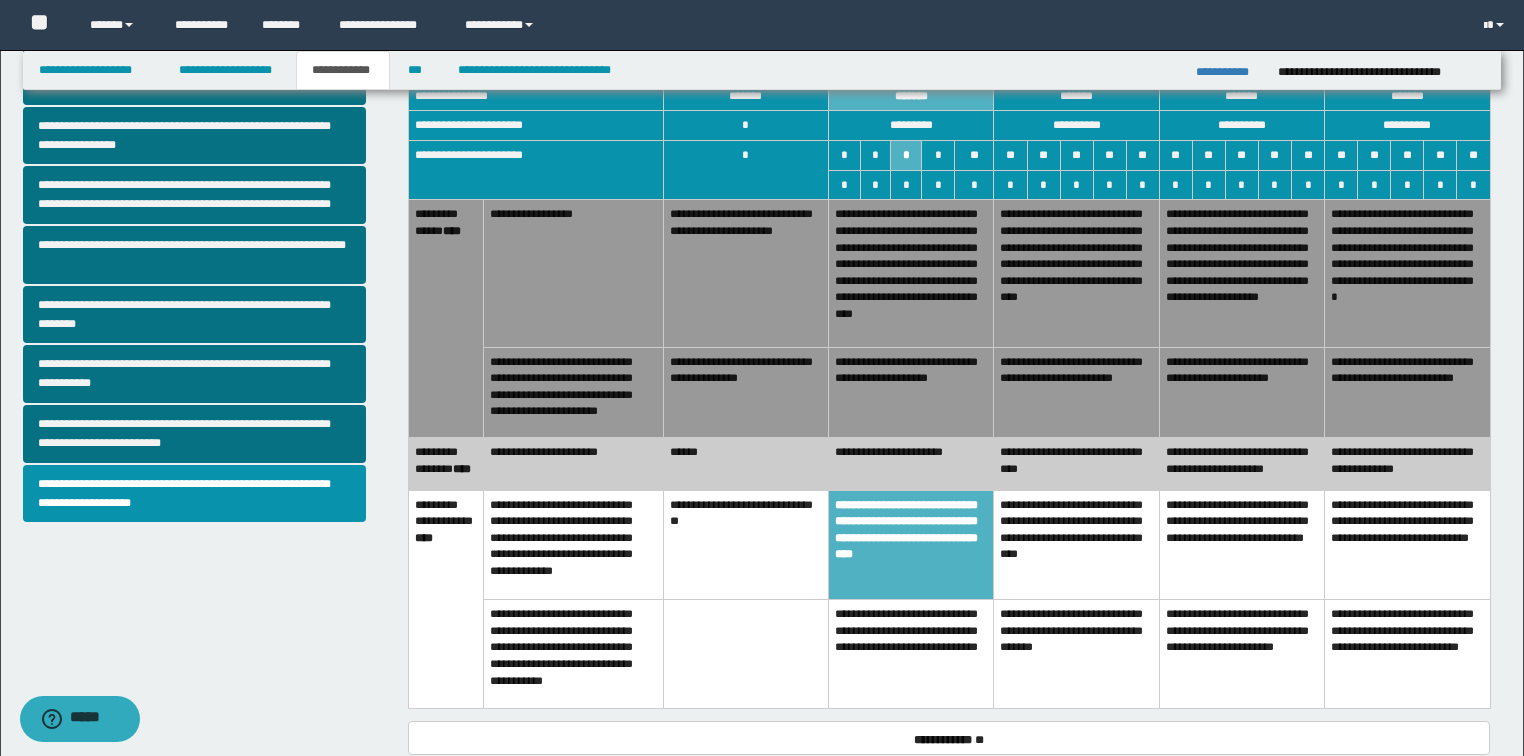 click on "******" at bounding box center [745, 463] 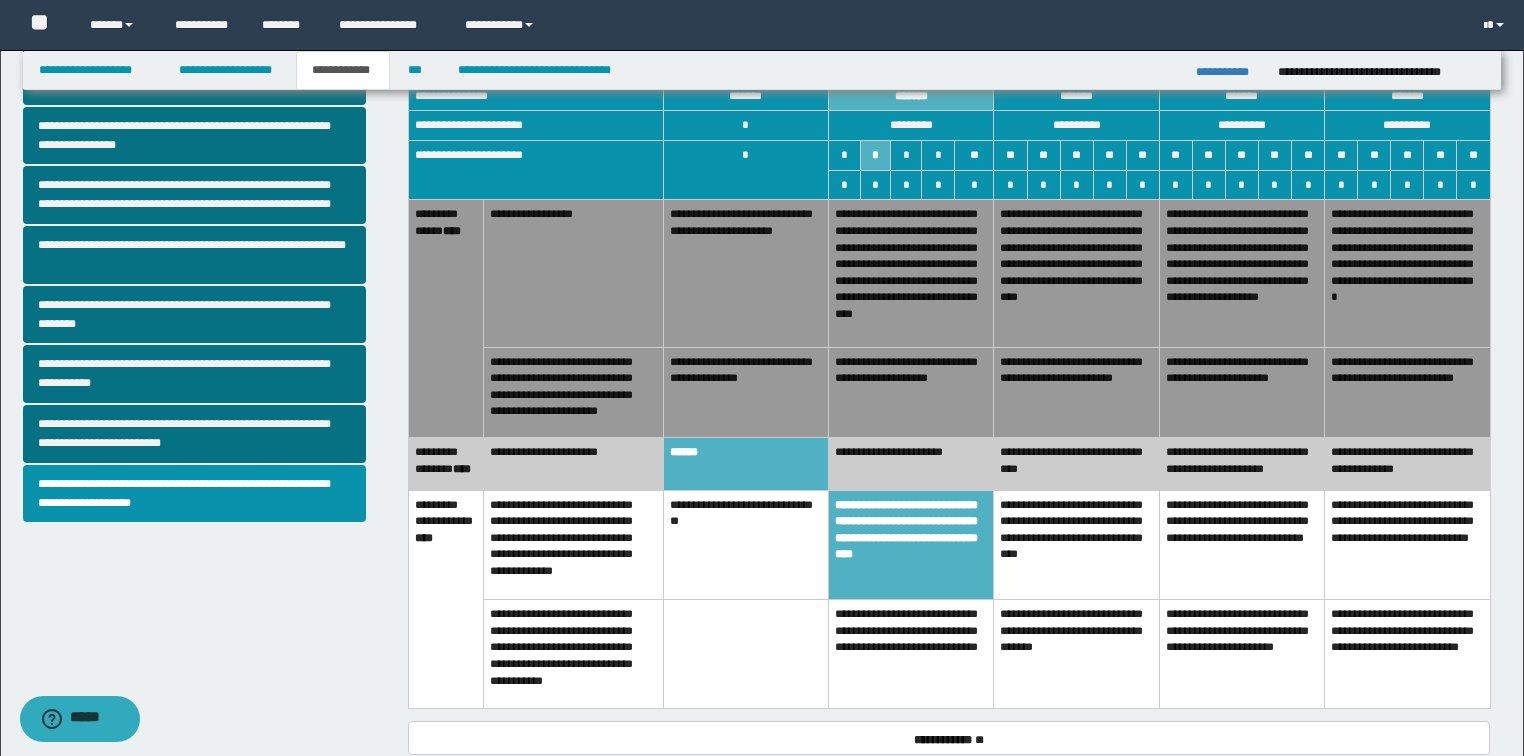 click on "**********" at bounding box center [1241, 392] 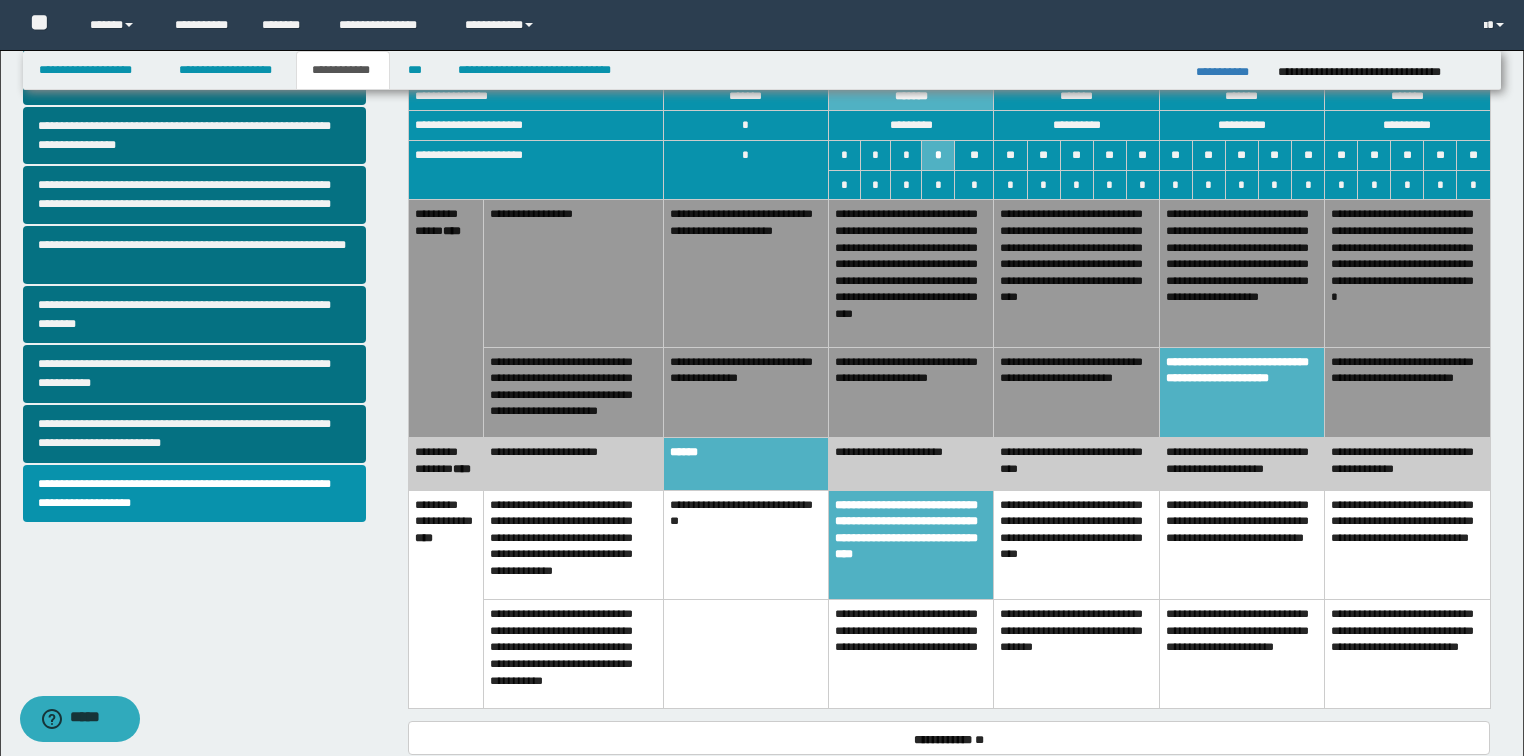 click on "**********" at bounding box center [1408, 273] 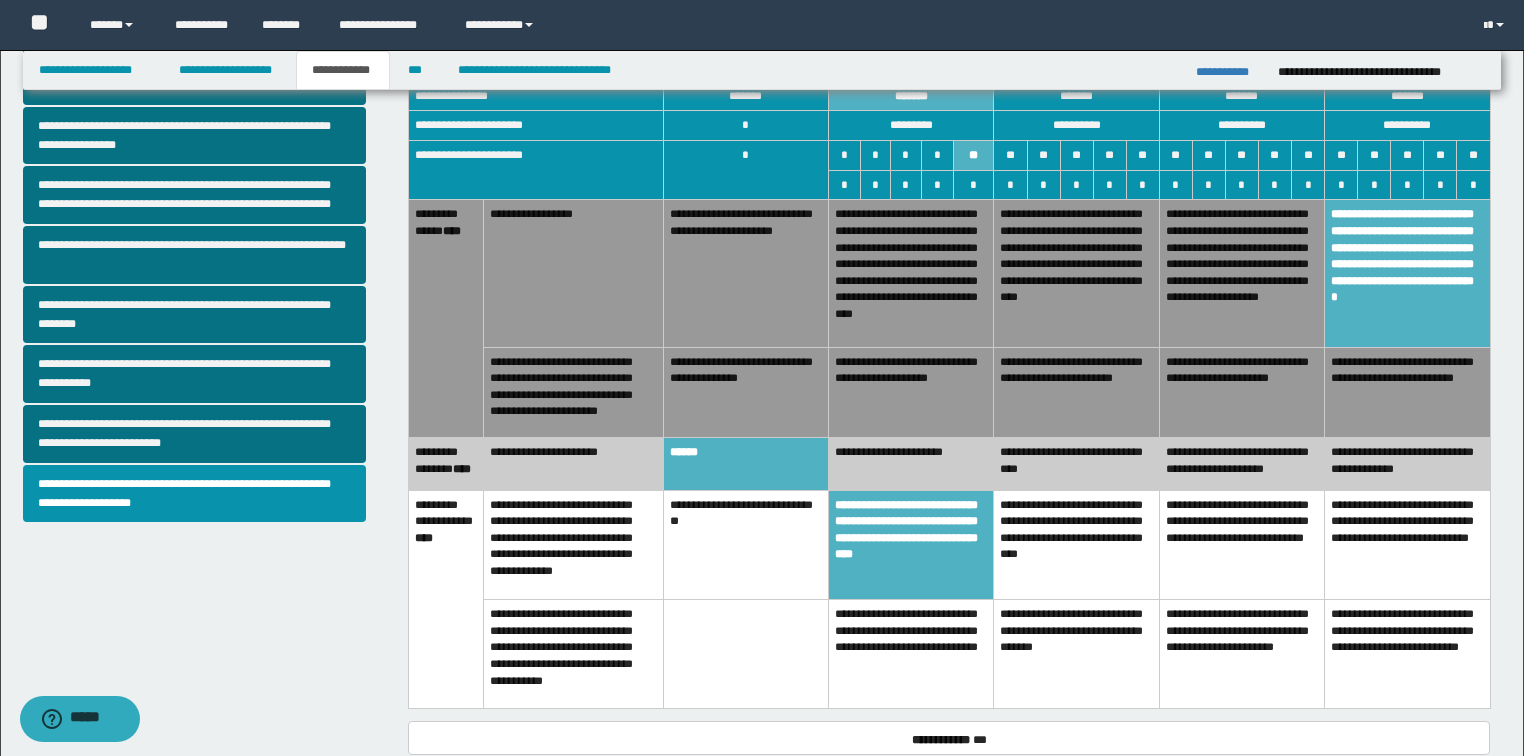 click on "**********" at bounding box center [1408, 273] 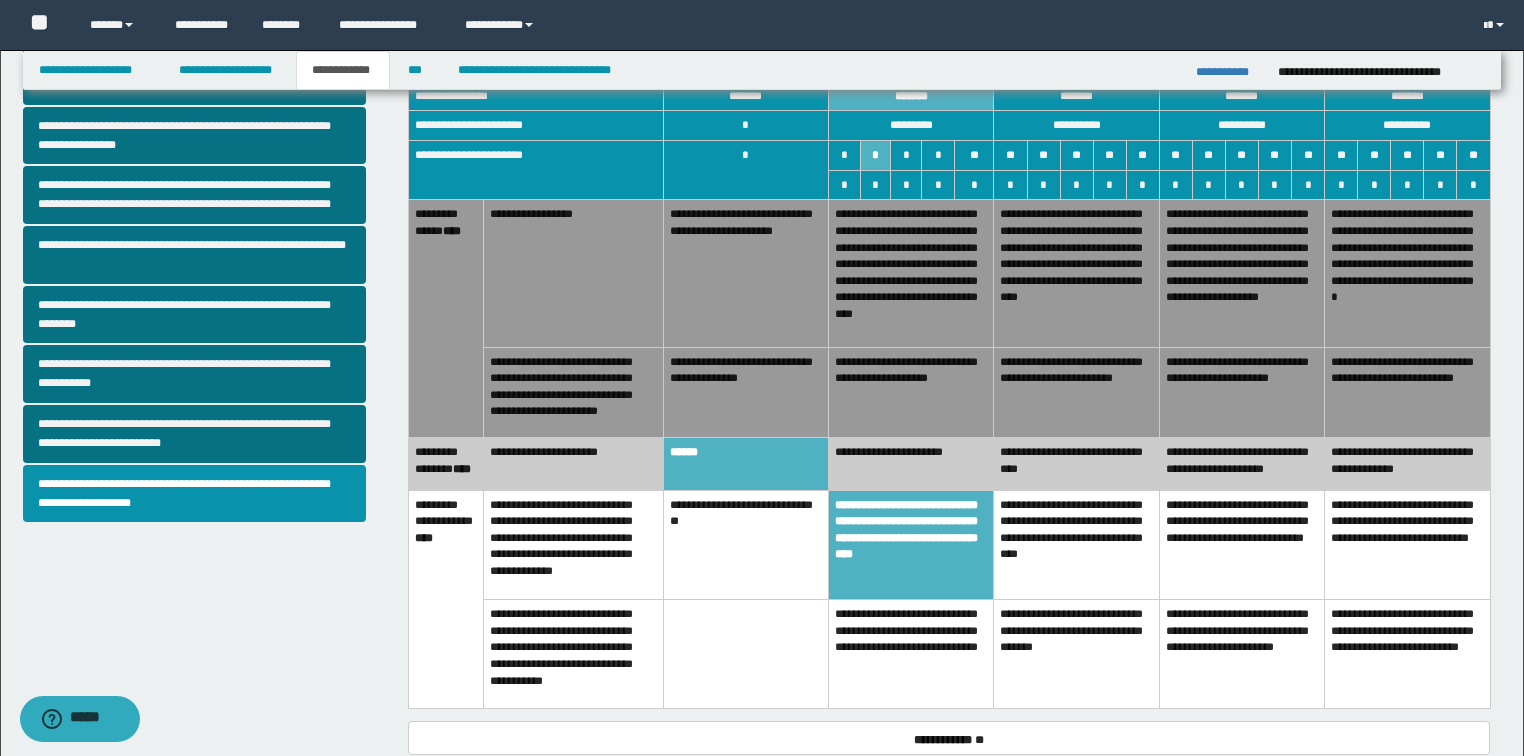 click on "**********" at bounding box center [1408, 273] 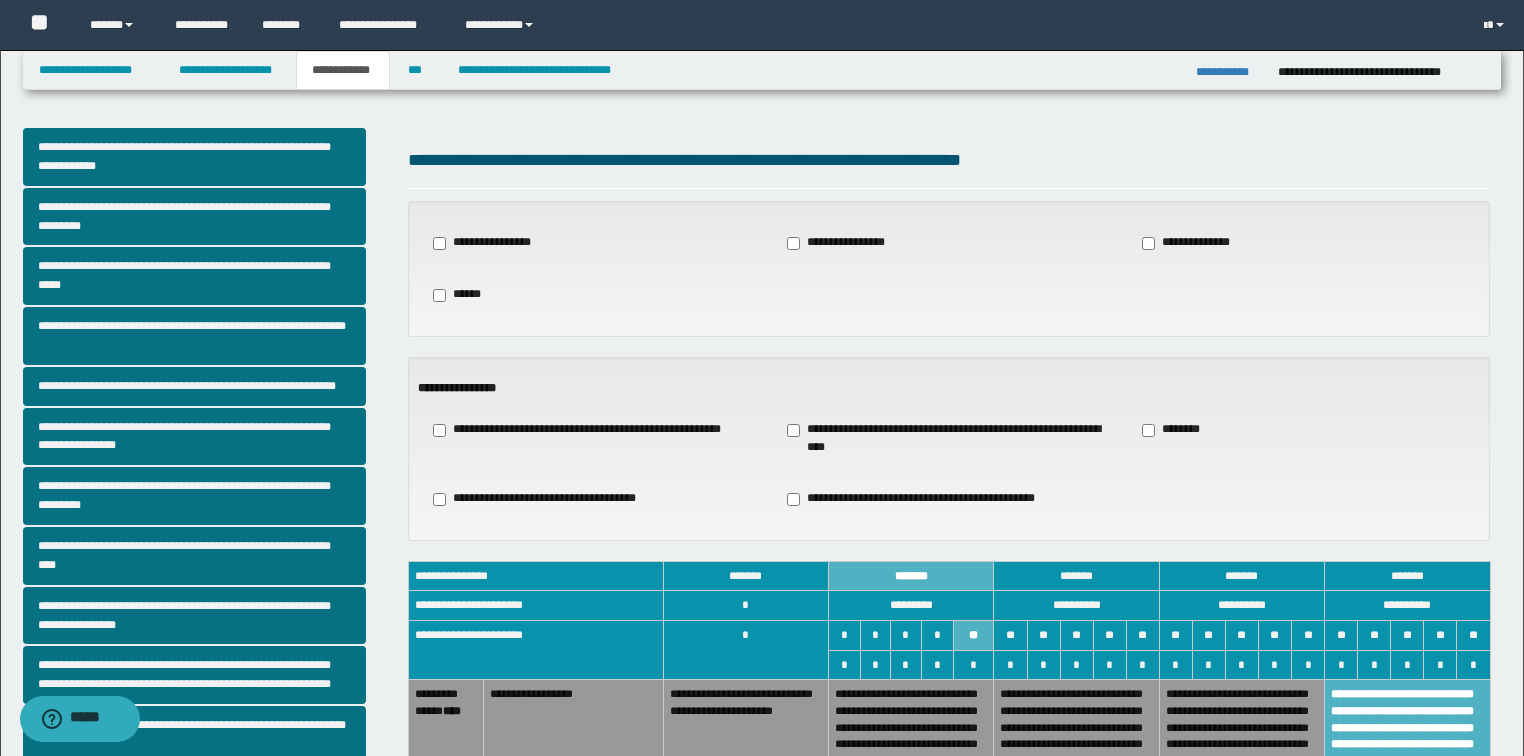 scroll, scrollTop: 0, scrollLeft: 0, axis: both 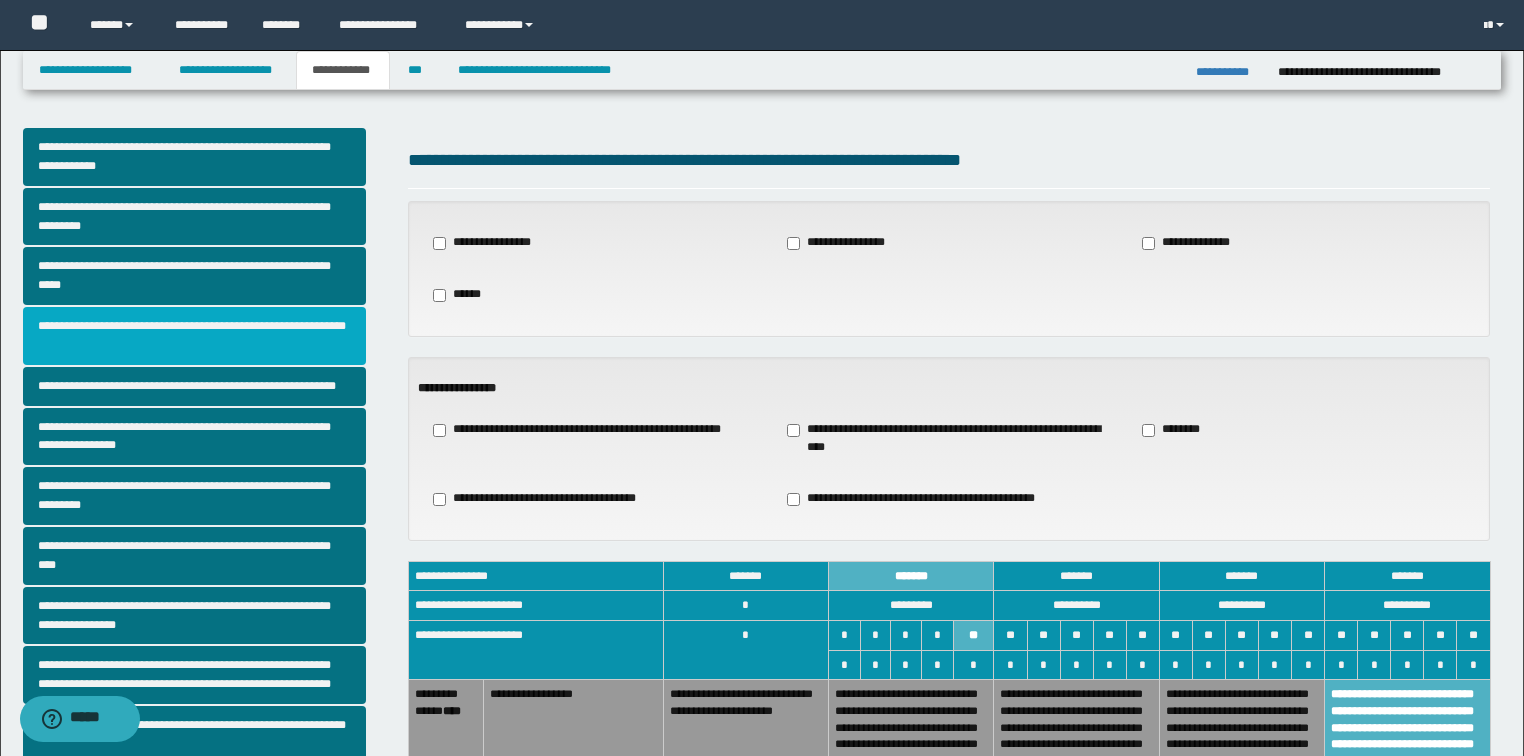 click on "**********" at bounding box center [195, 336] 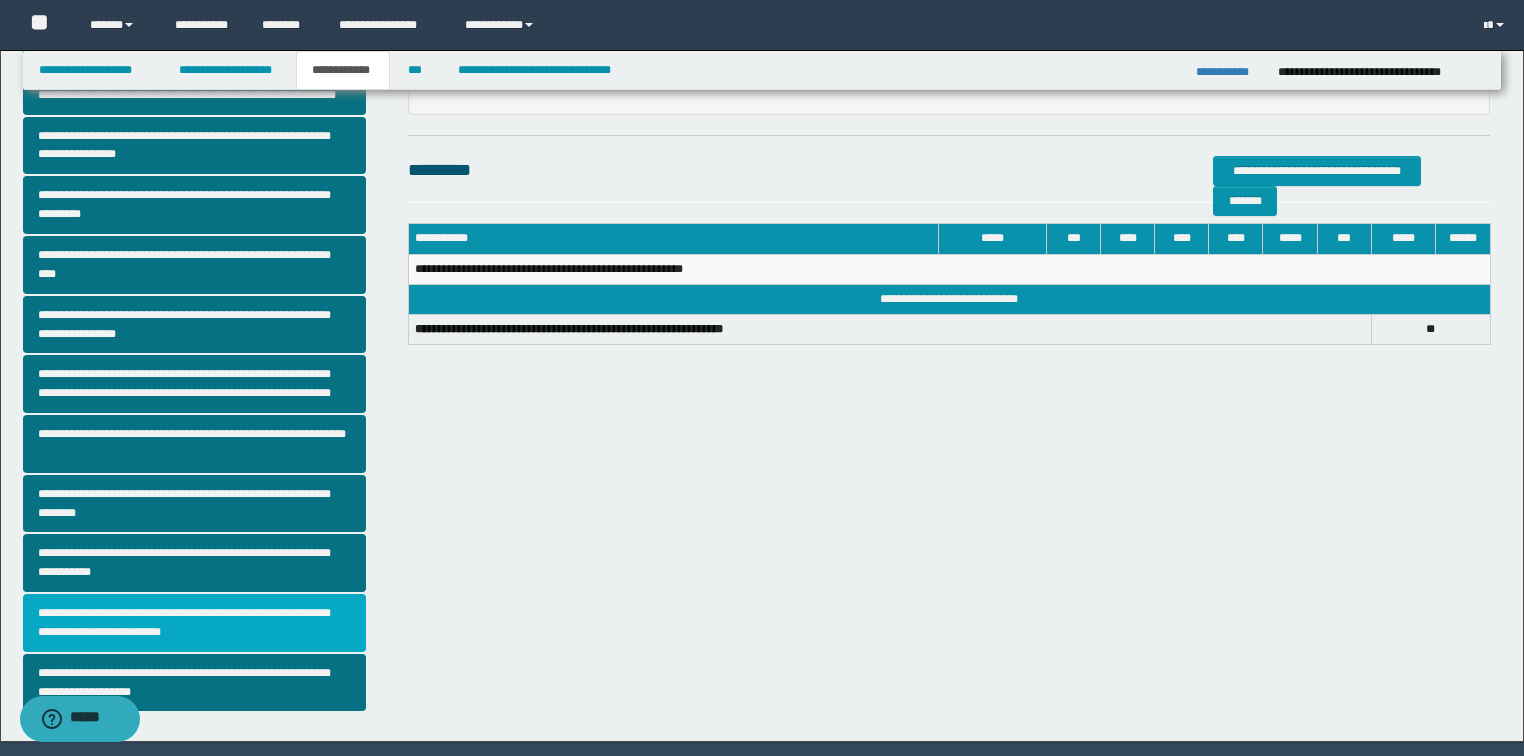 scroll, scrollTop: 320, scrollLeft: 0, axis: vertical 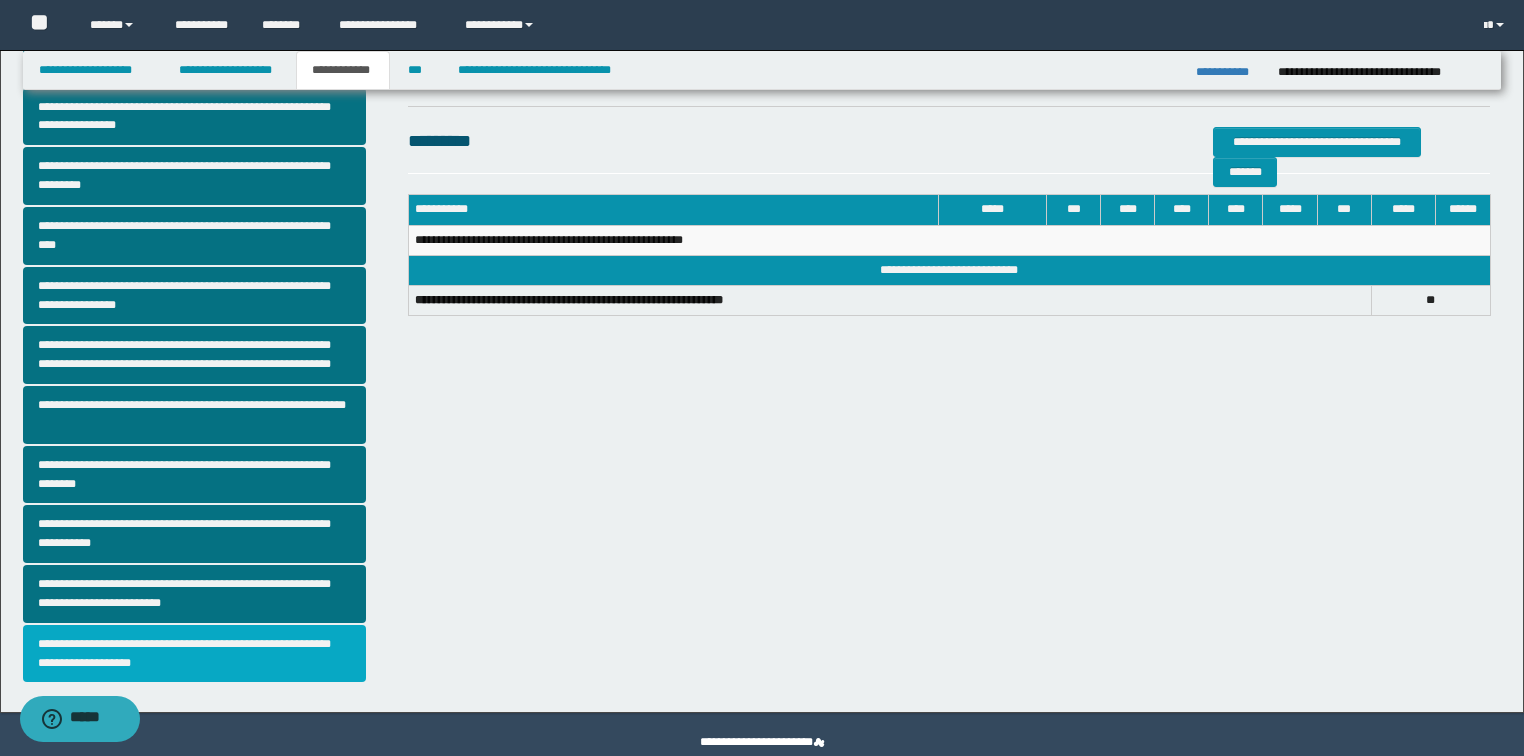 click on "**********" at bounding box center [195, 654] 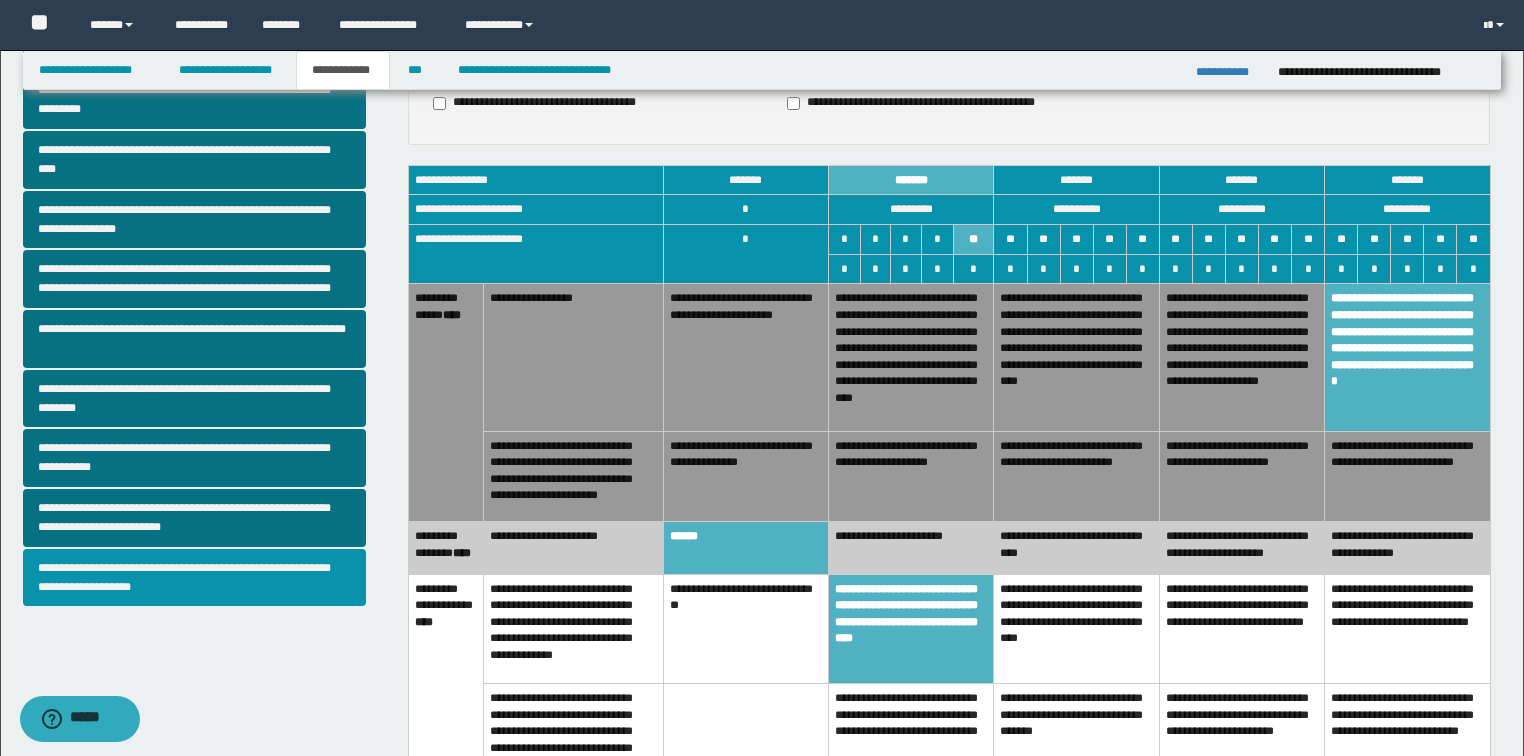 scroll, scrollTop: 400, scrollLeft: 0, axis: vertical 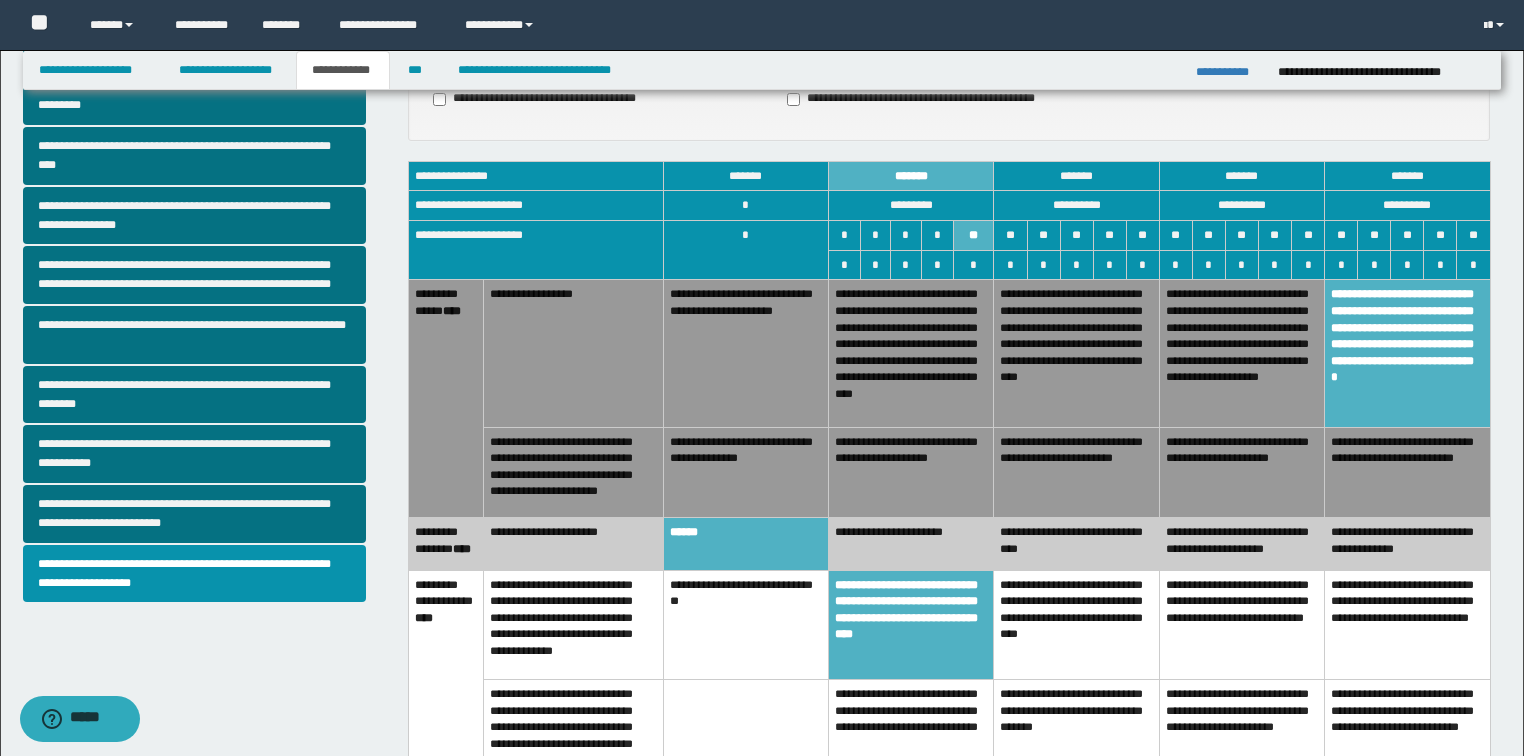 click on "**********" at bounding box center [1241, 472] 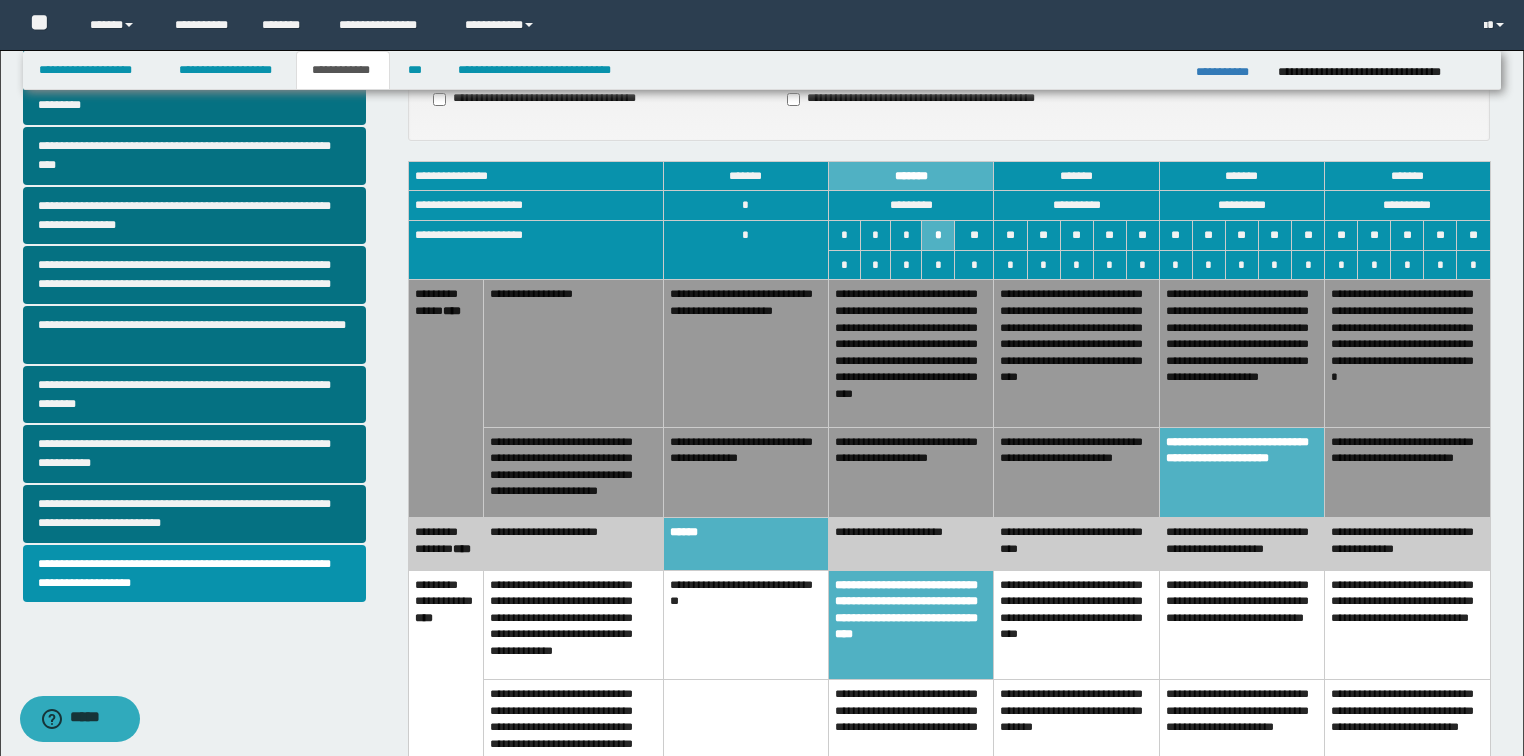 click on "**********" at bounding box center [1241, 353] 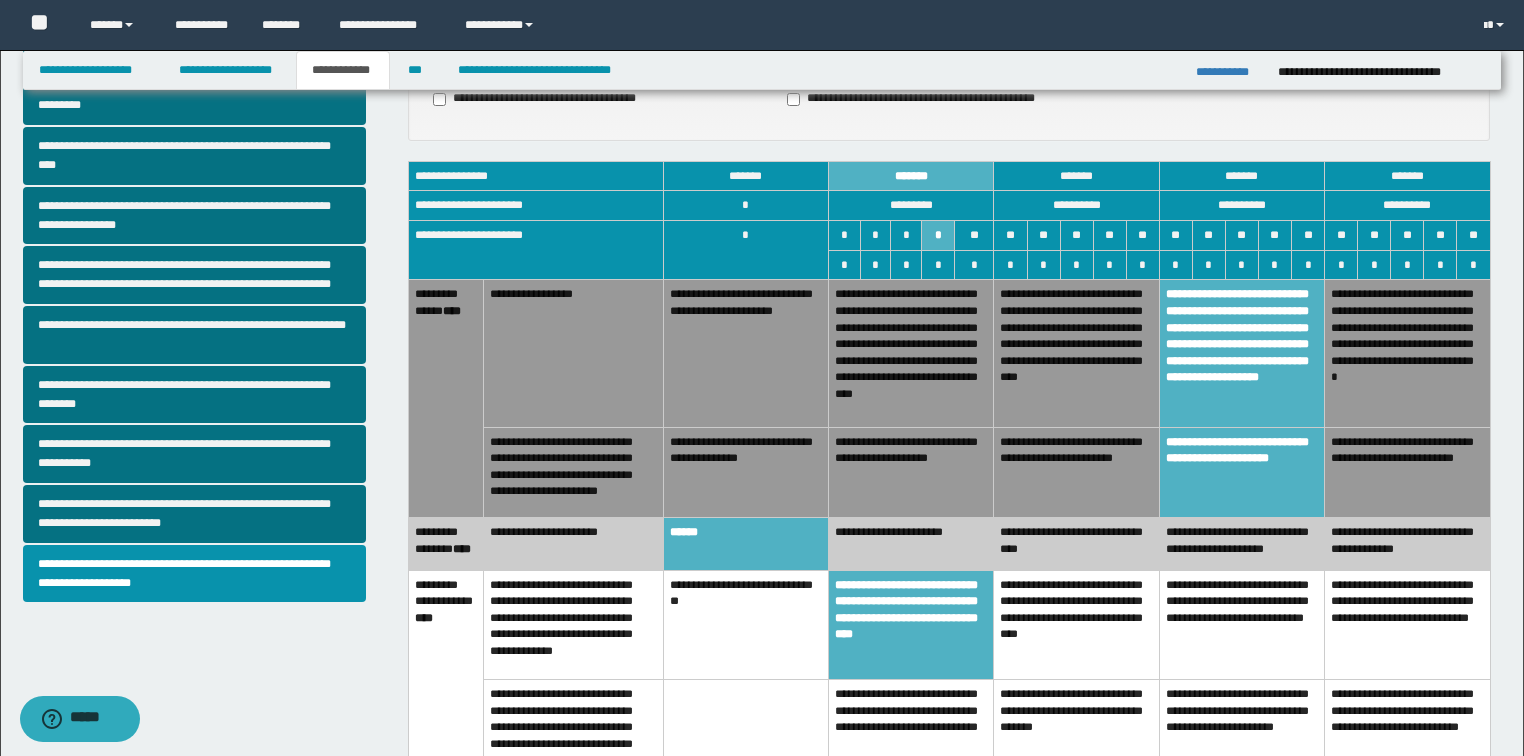 click on "**********" at bounding box center (1241, 472) 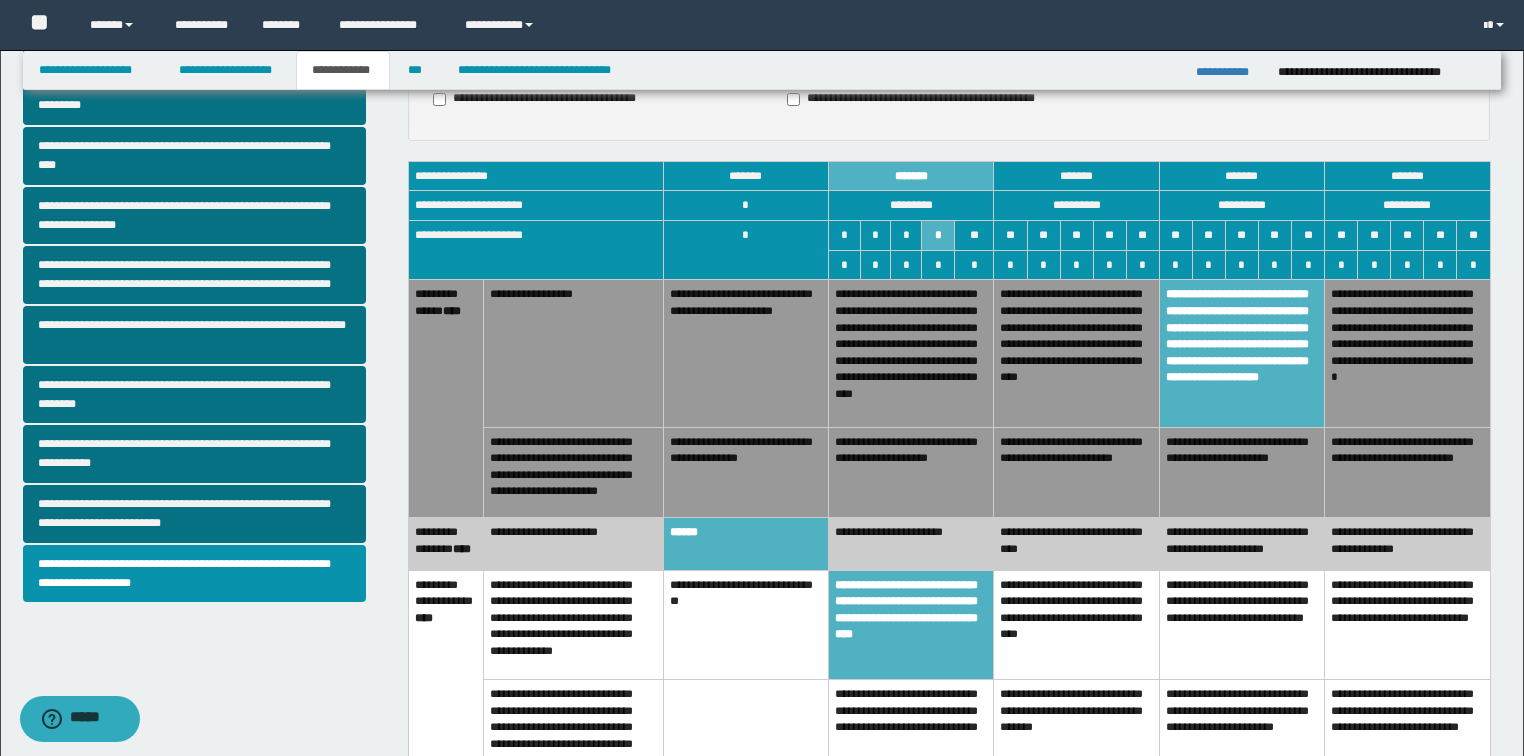 click on "**********" at bounding box center [1407, 353] 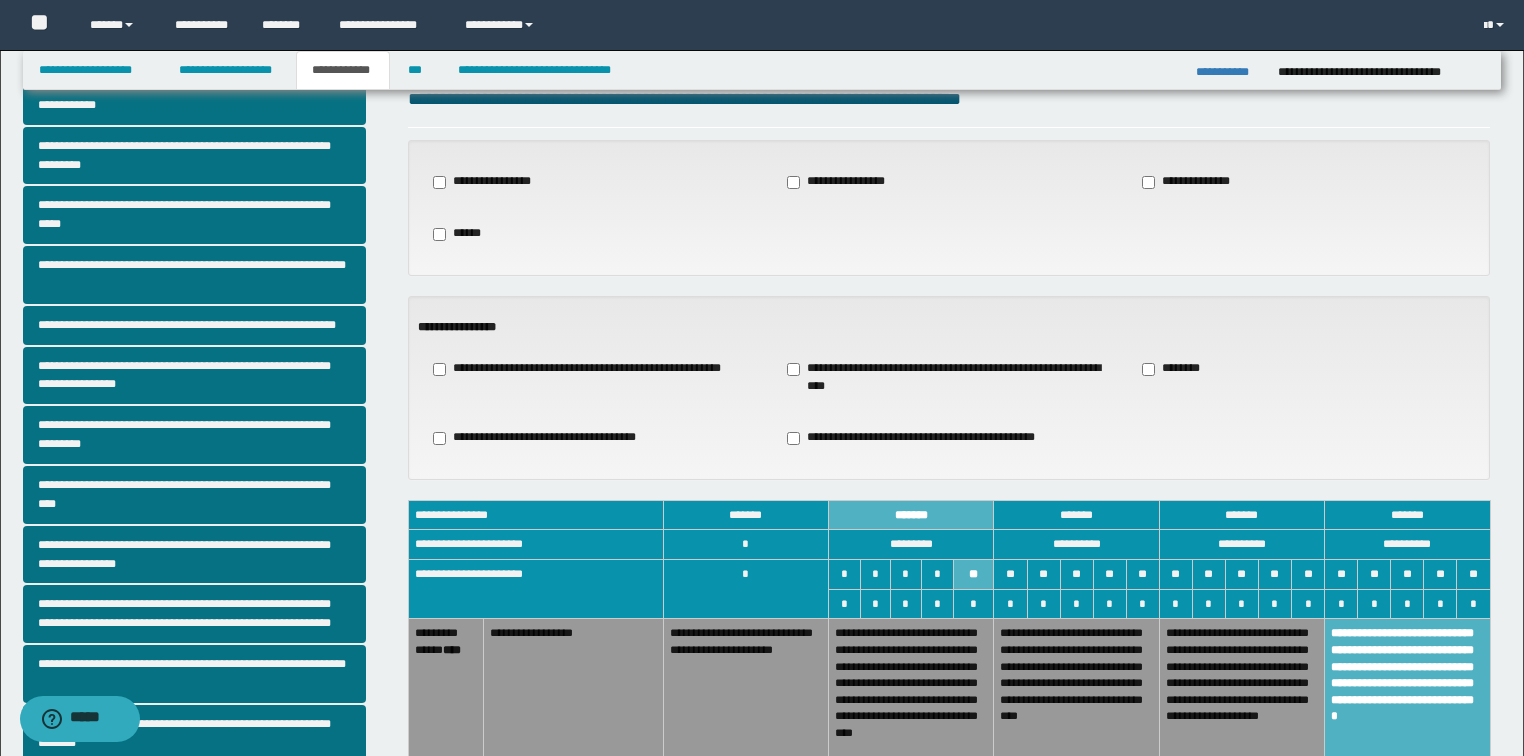 scroll, scrollTop: 0, scrollLeft: 0, axis: both 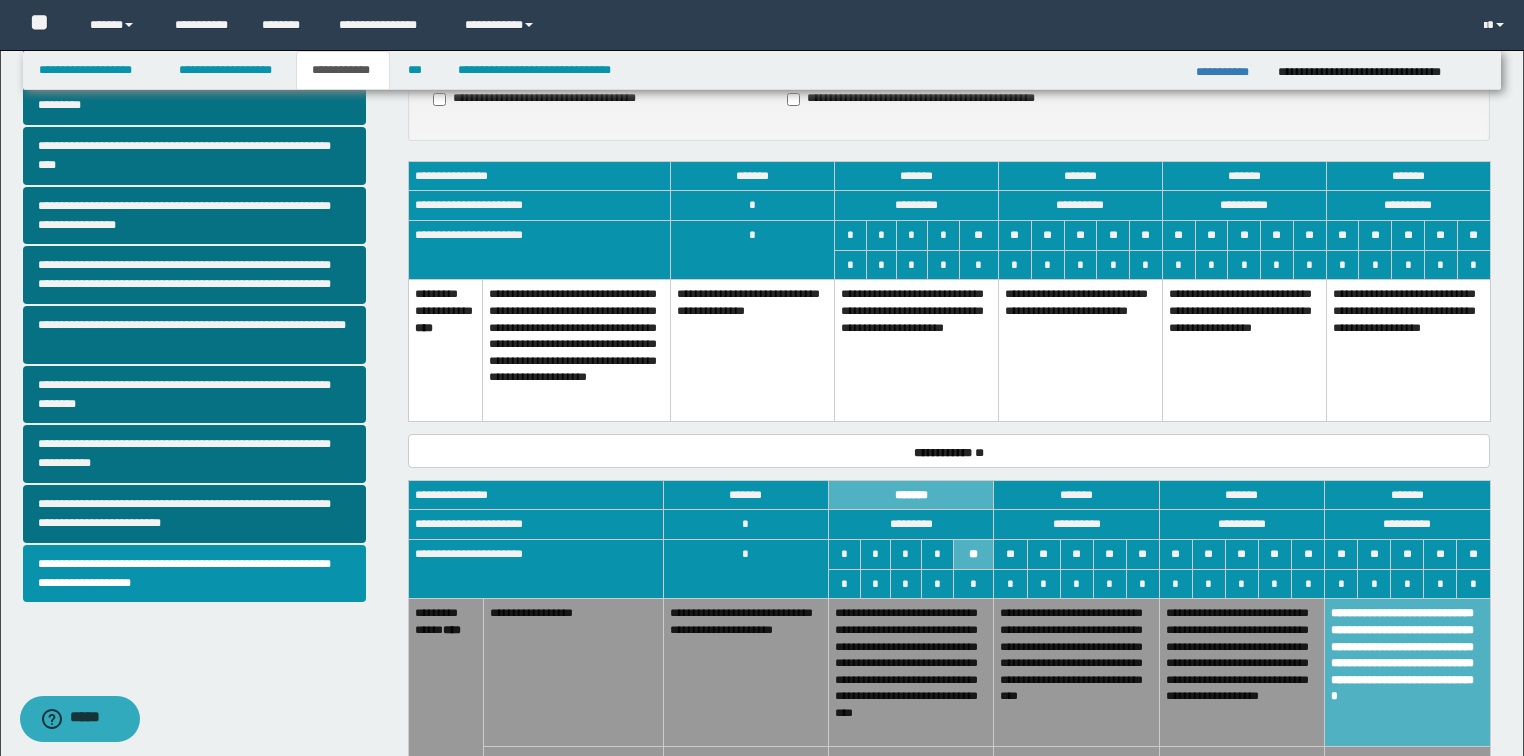 click on "**********" at bounding box center [1244, 351] 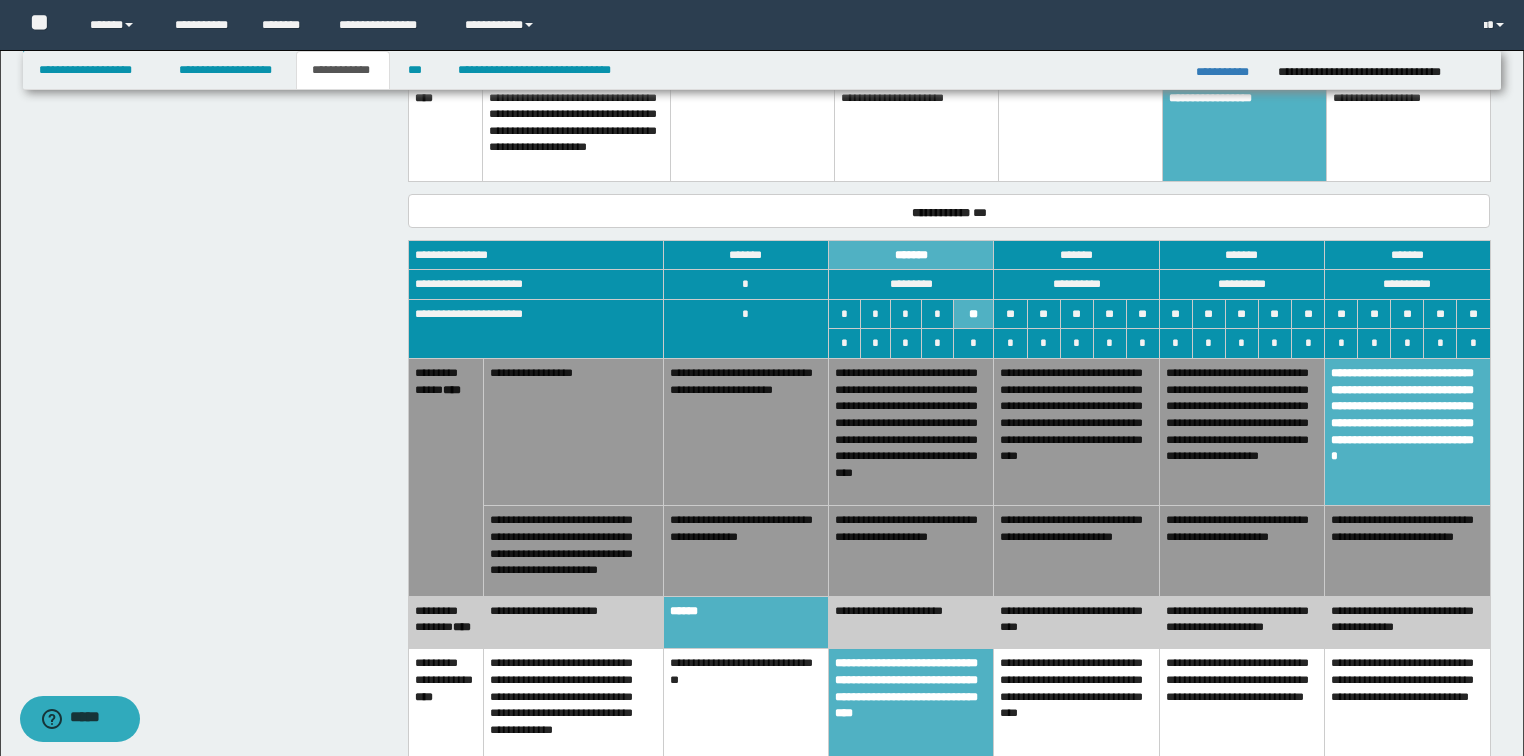 scroll, scrollTop: 960, scrollLeft: 0, axis: vertical 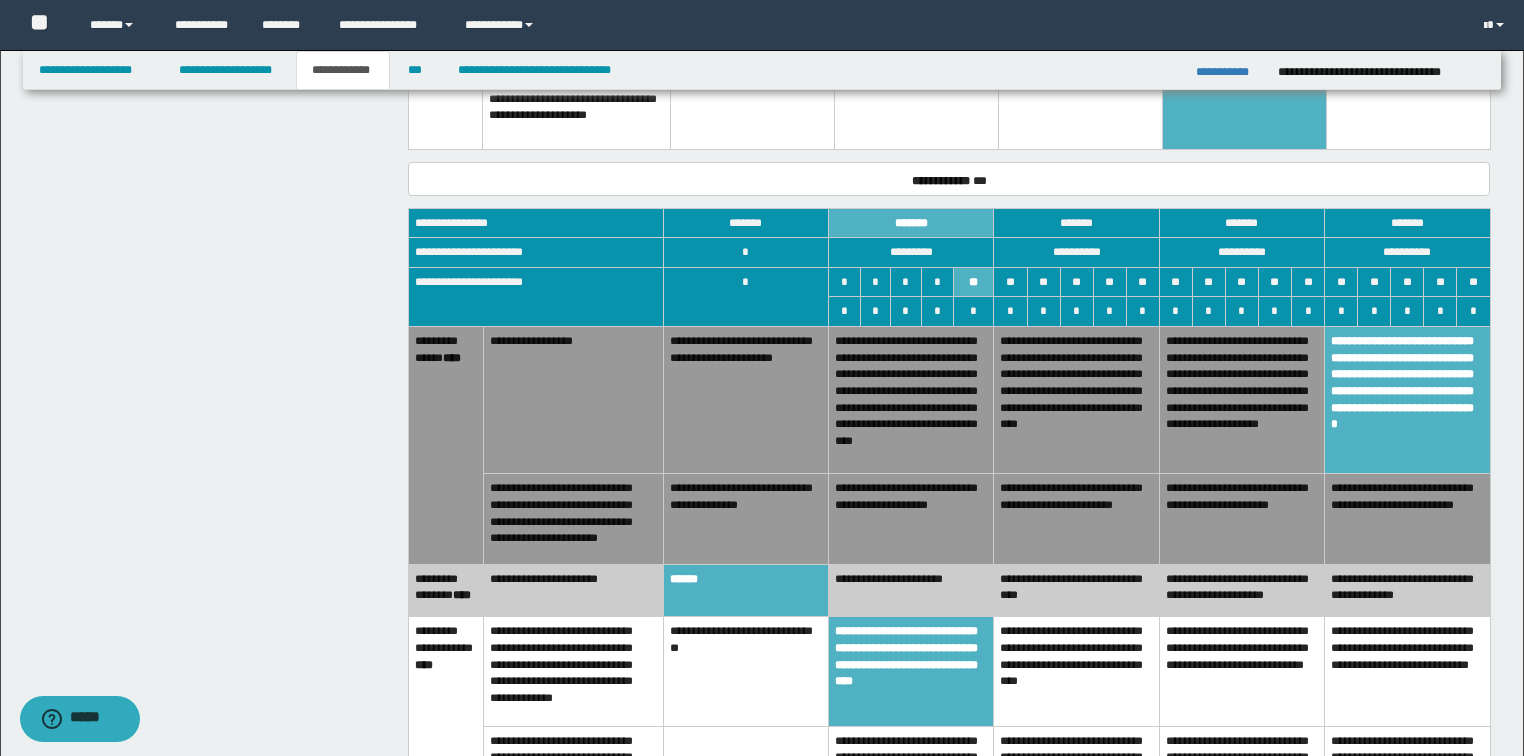 click on "**********" at bounding box center [1407, 400] 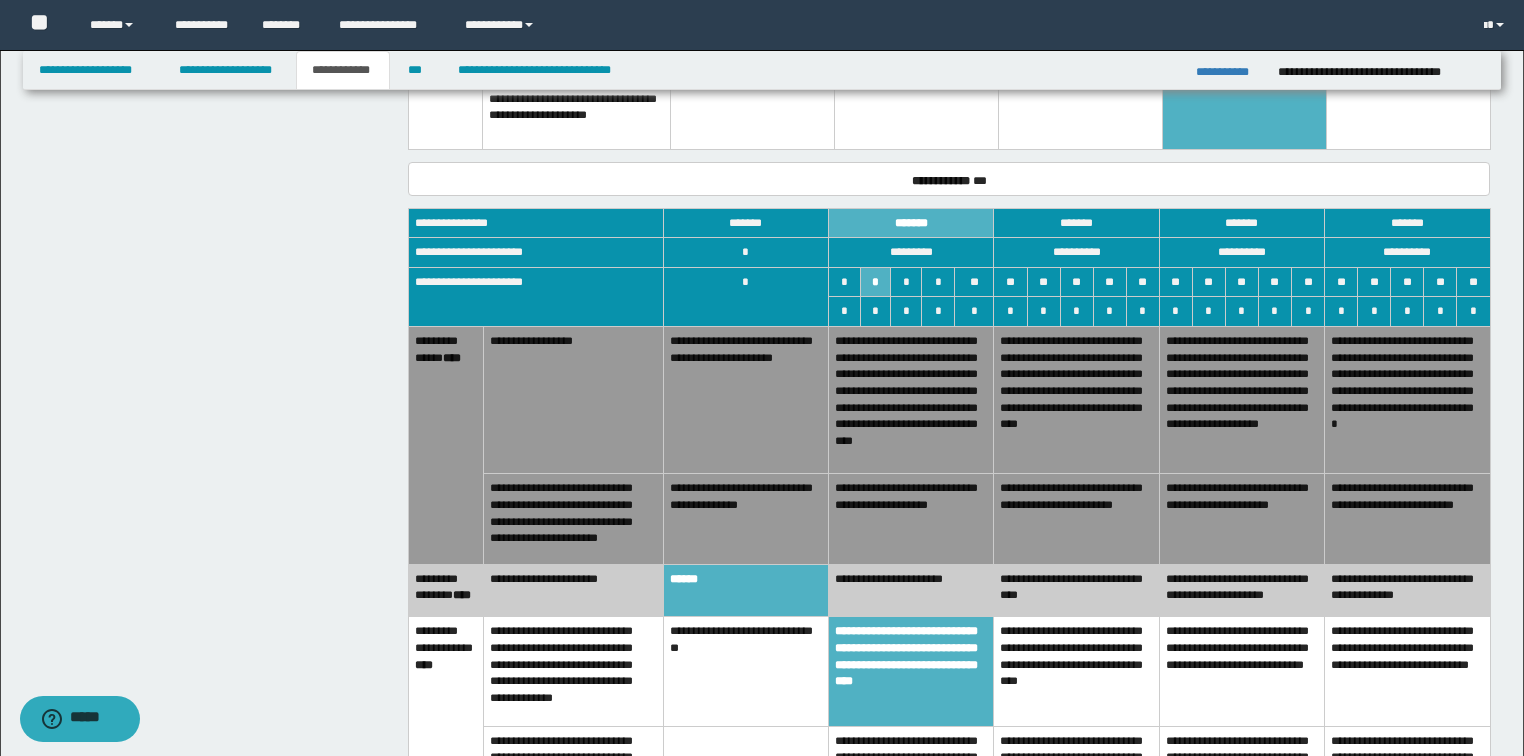 click on "******" at bounding box center (745, 590) 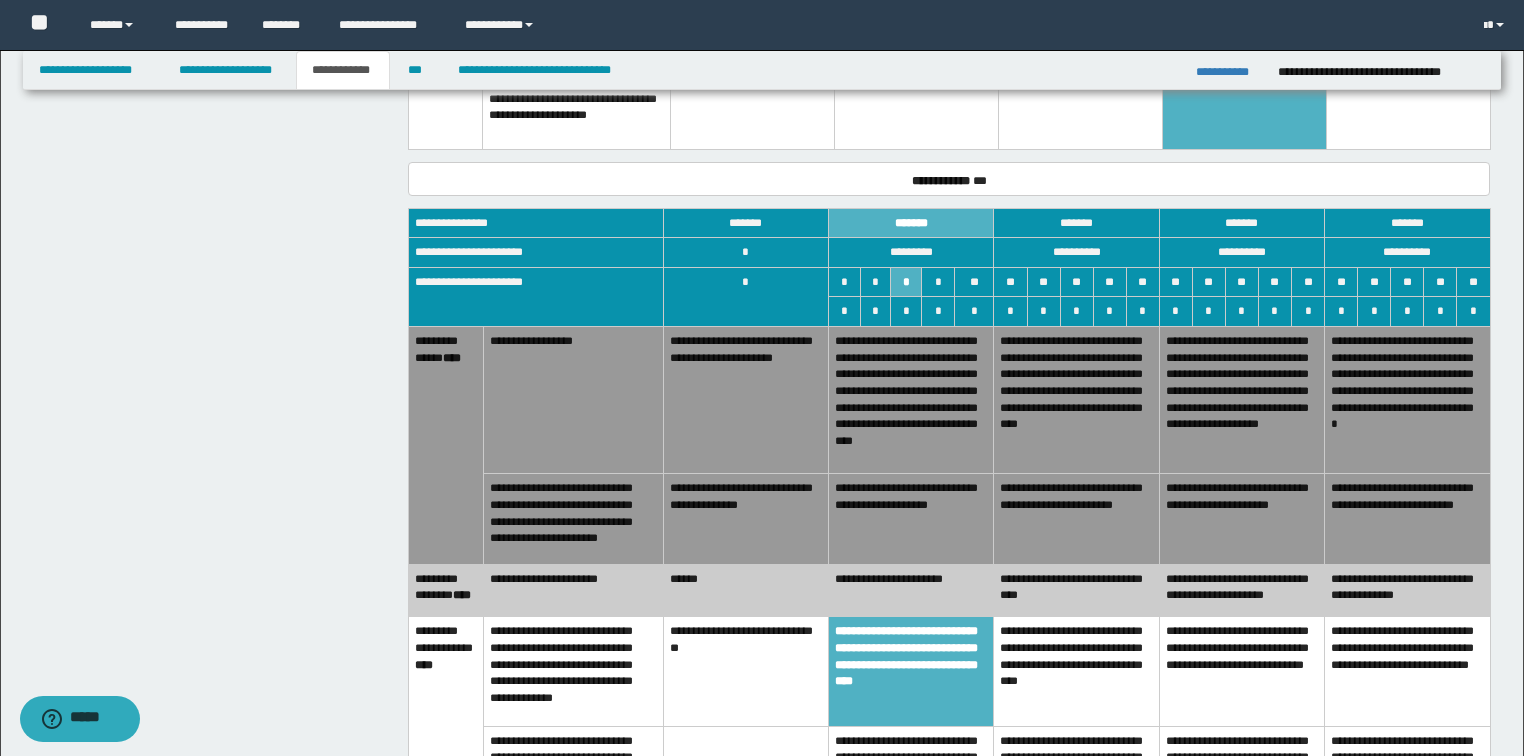 click on "******" at bounding box center (745, 590) 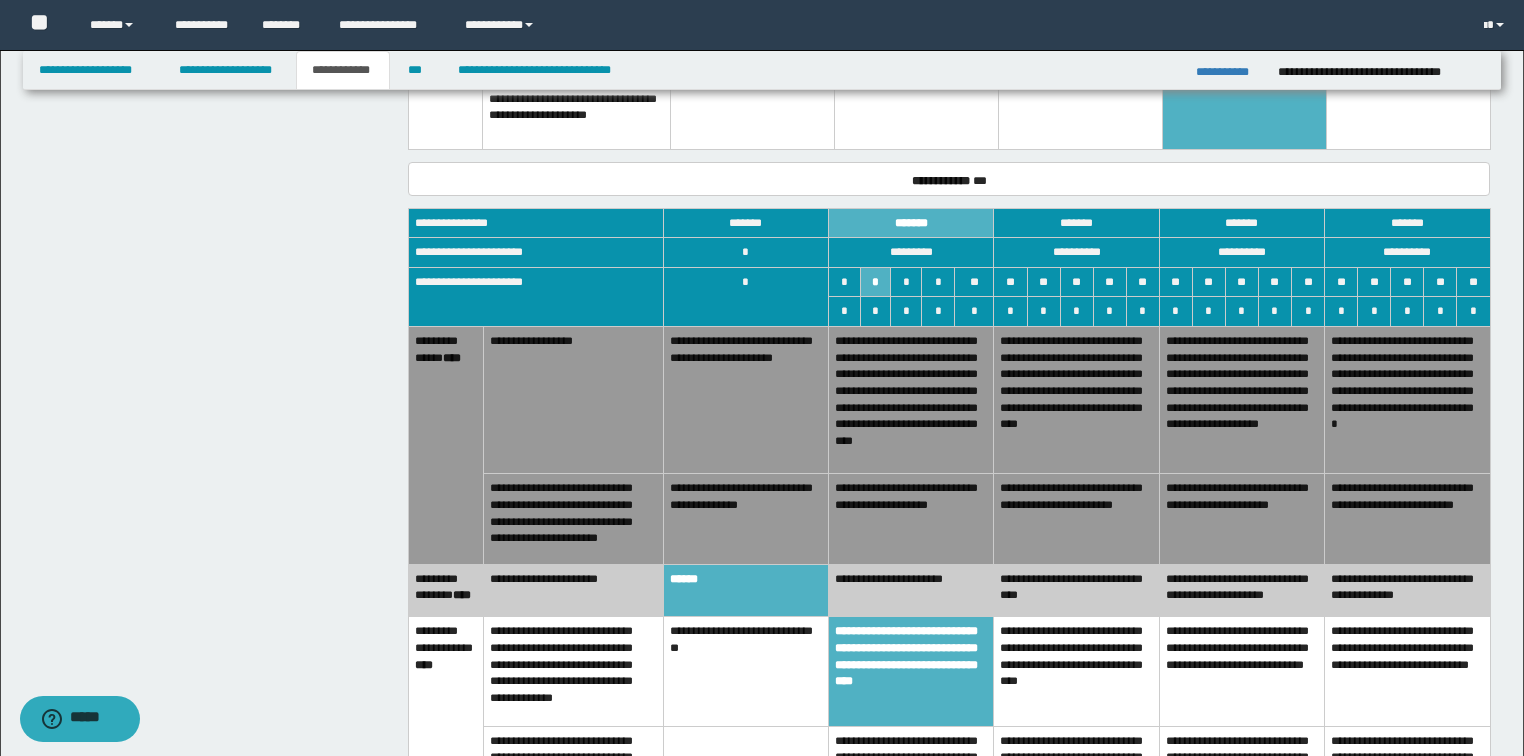click on "**********" at bounding box center (1407, 400) 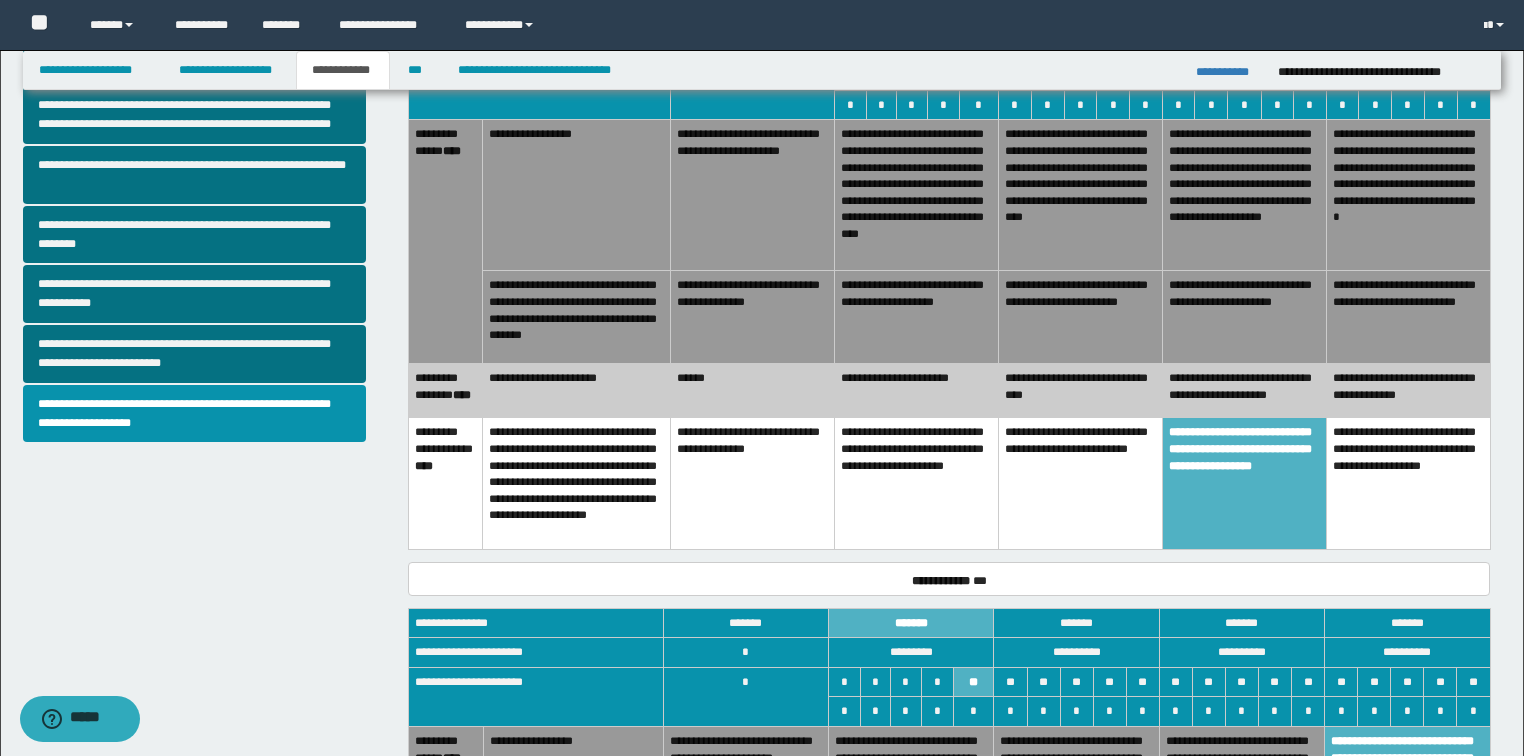 scroll, scrollTop: 480, scrollLeft: 0, axis: vertical 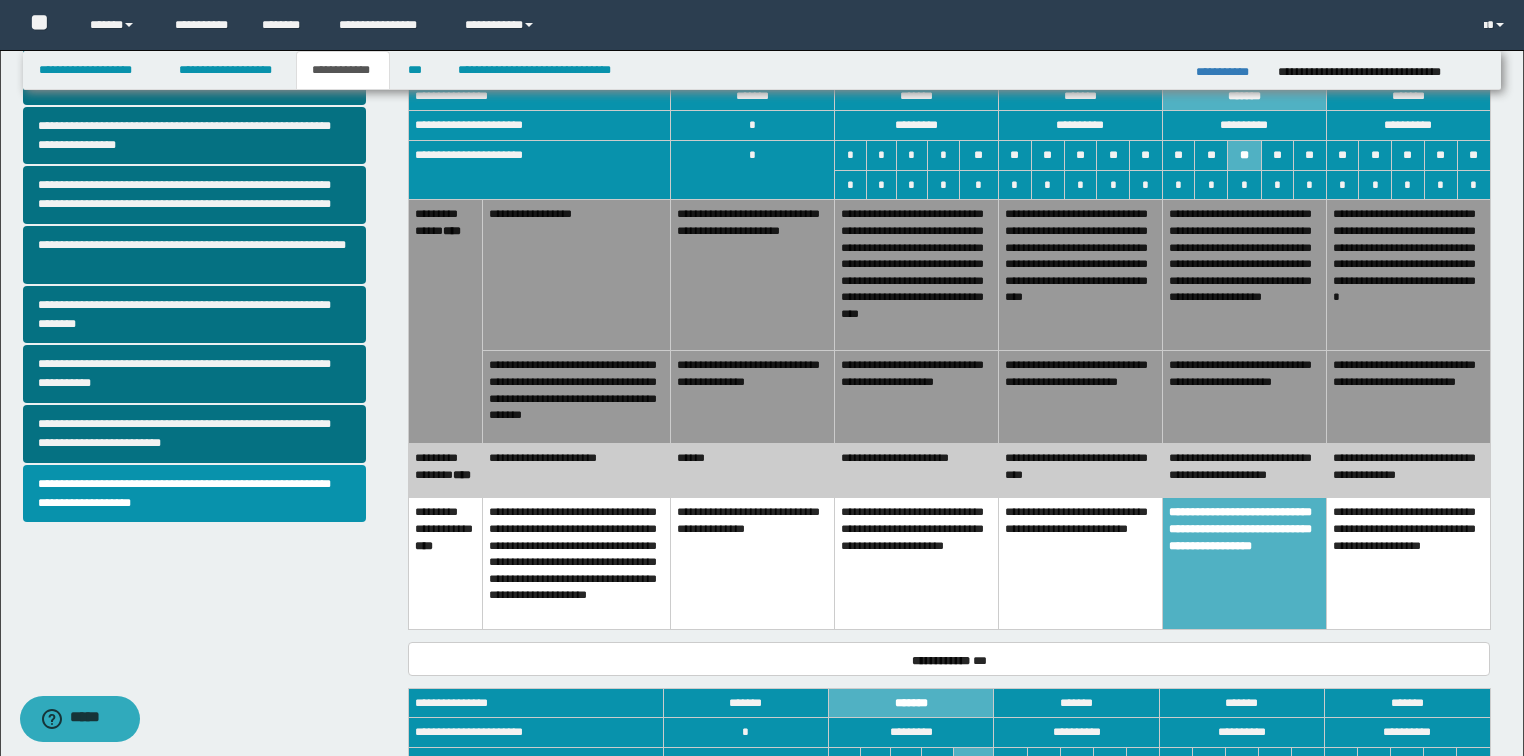 click on "**********" at bounding box center [1244, 564] 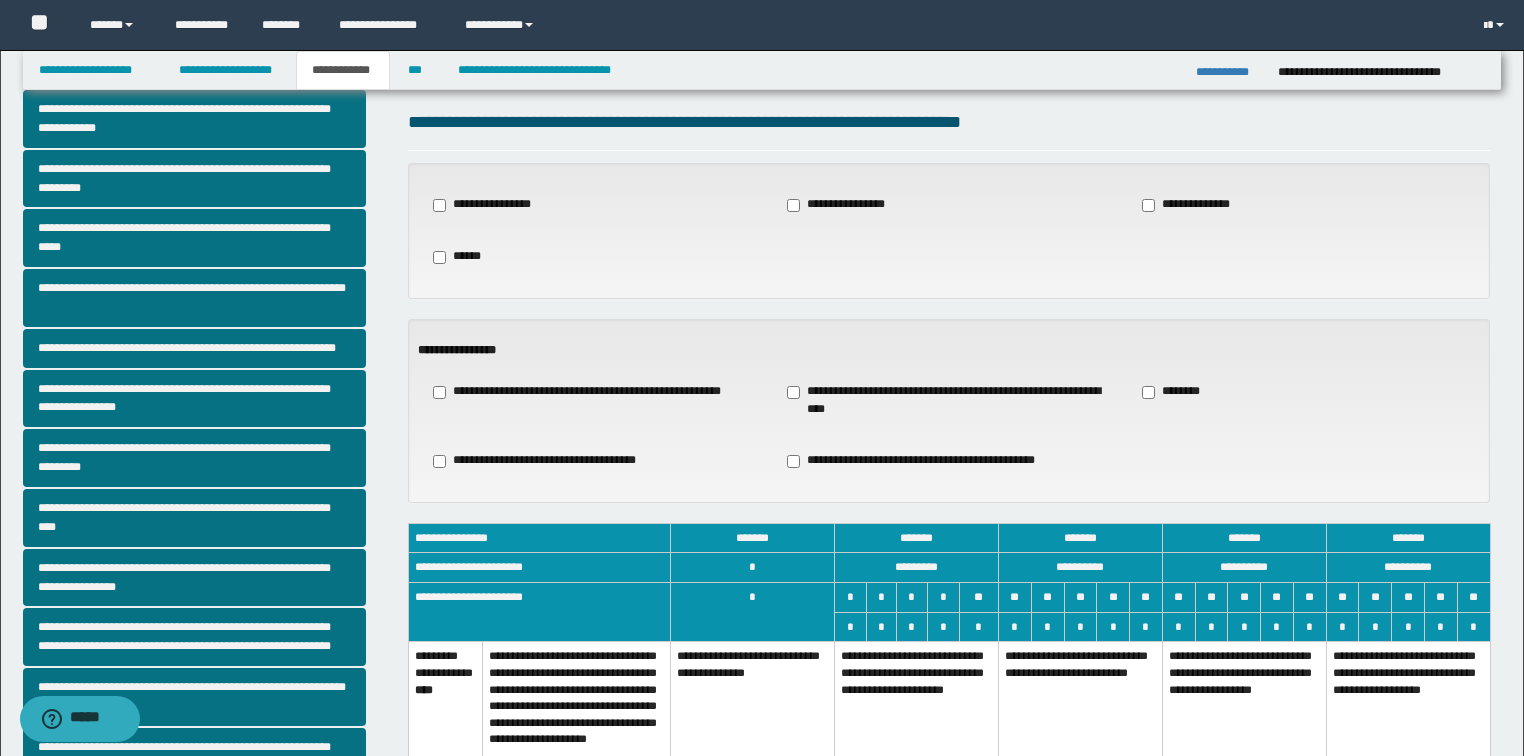 scroll, scrollTop: 0, scrollLeft: 0, axis: both 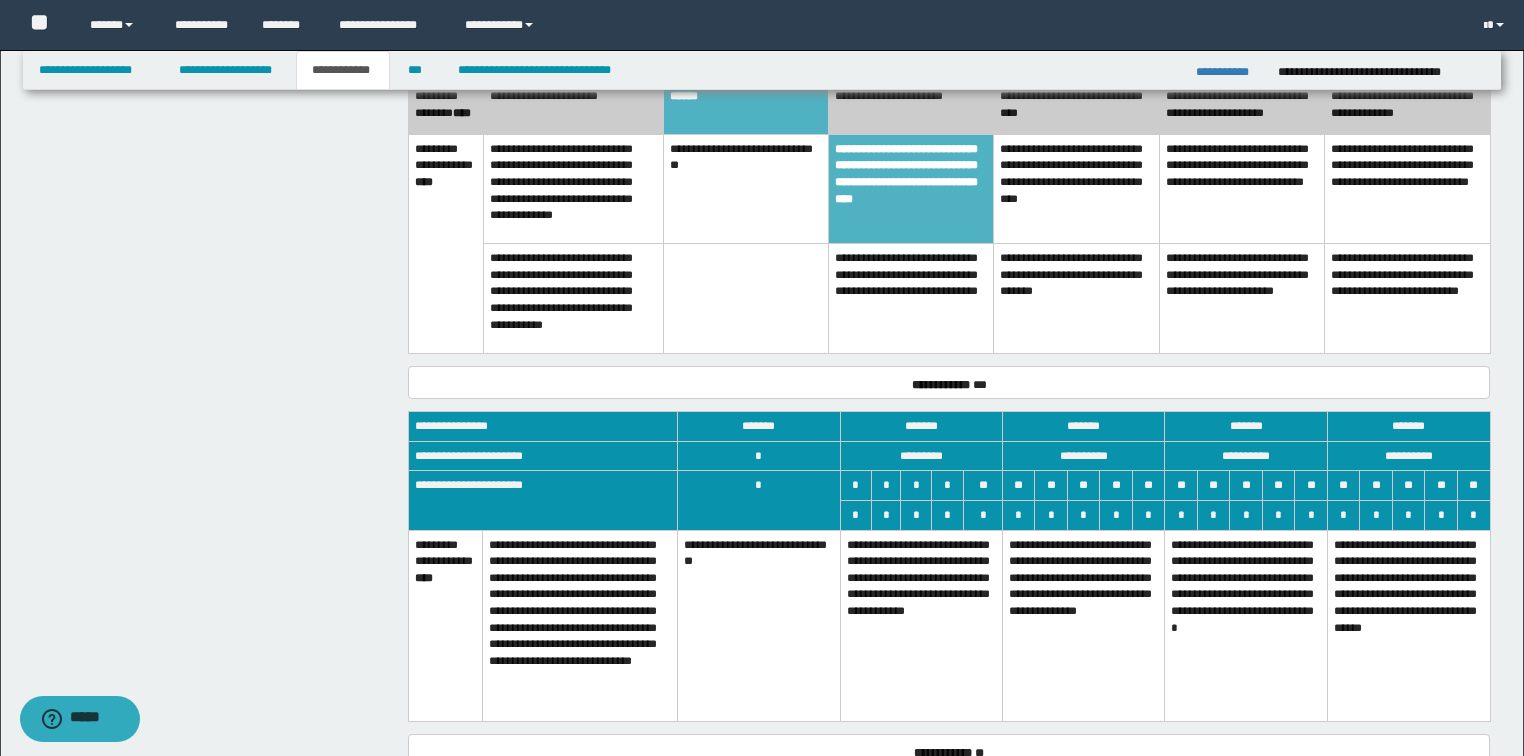 click on "**********" at bounding box center (1083, 626) 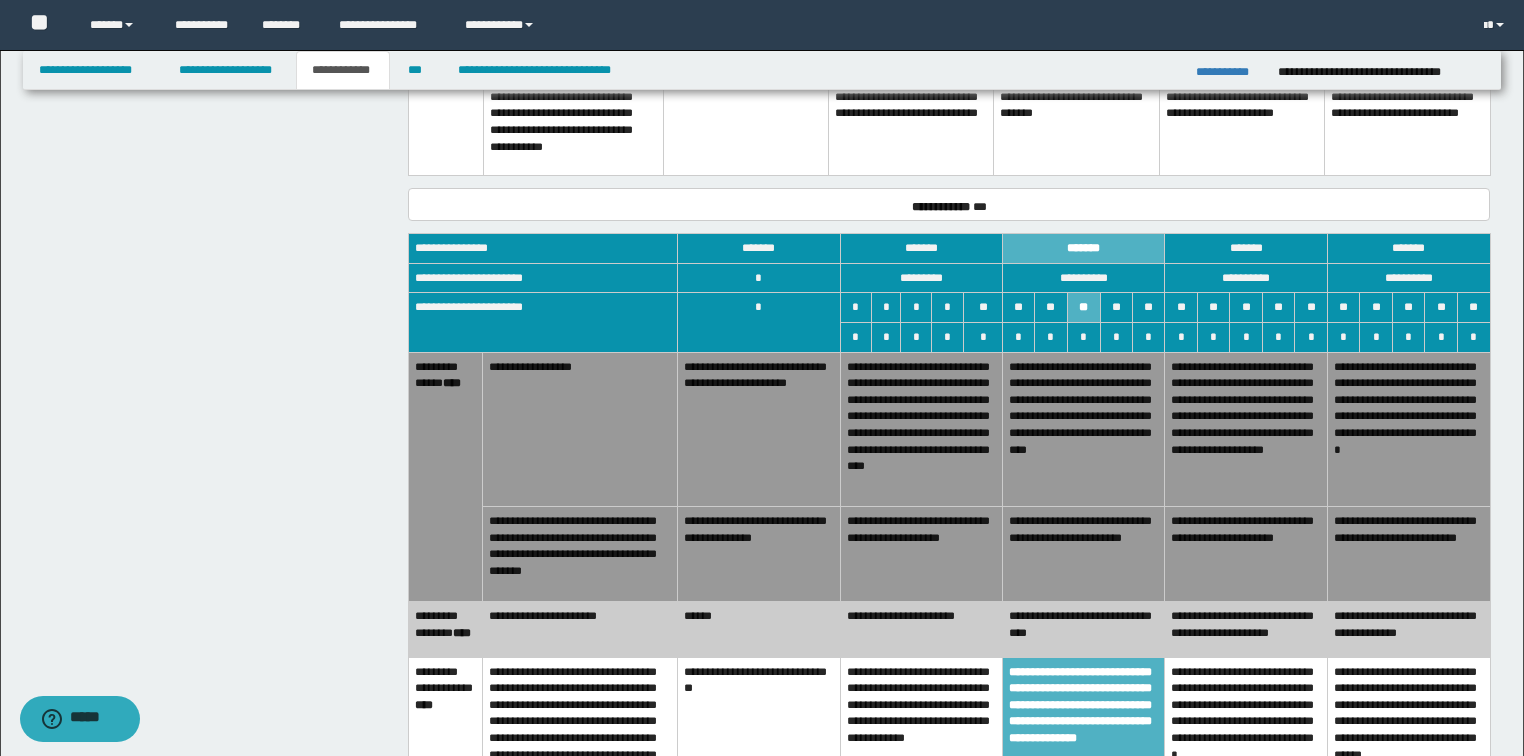 scroll, scrollTop: 1280, scrollLeft: 0, axis: vertical 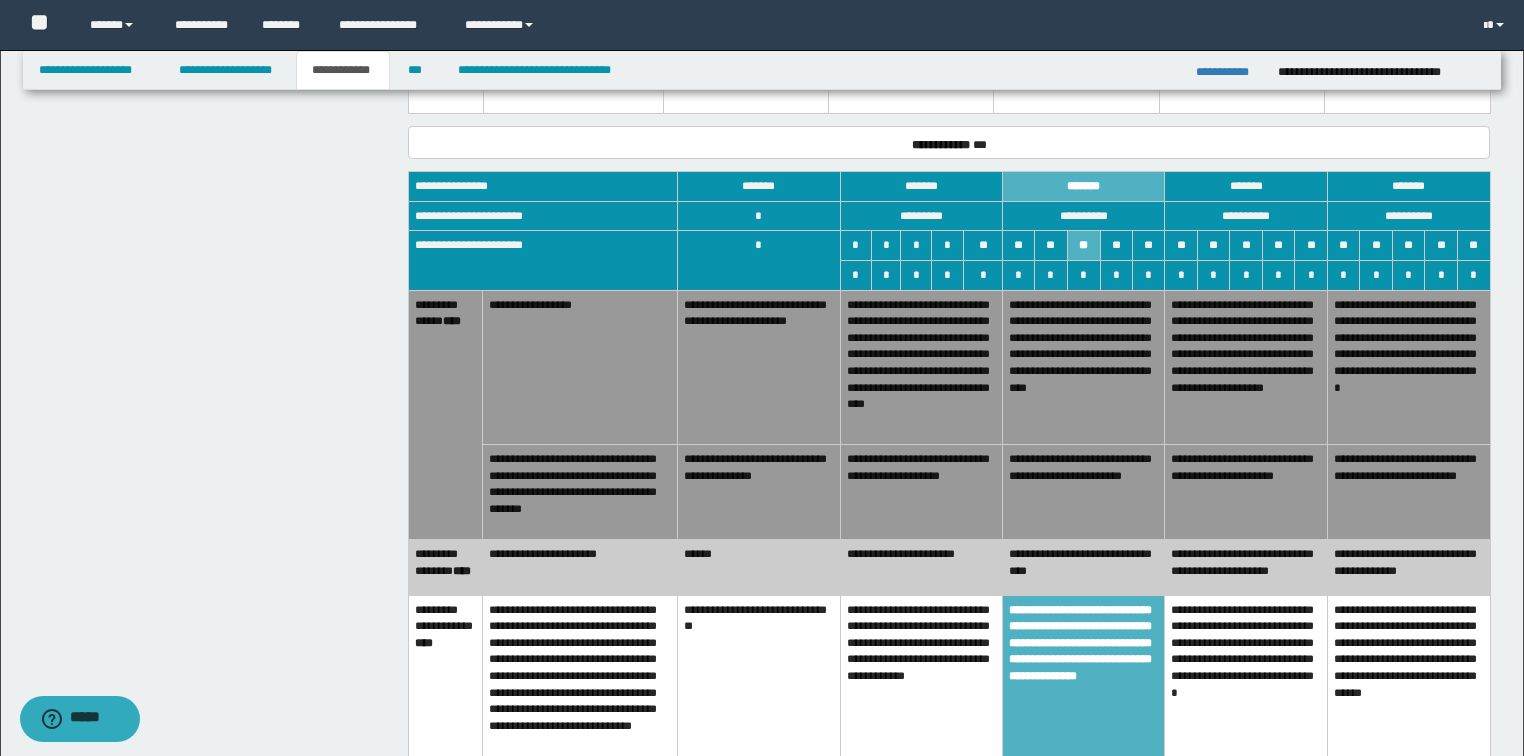 click on "******" at bounding box center (759, 567) 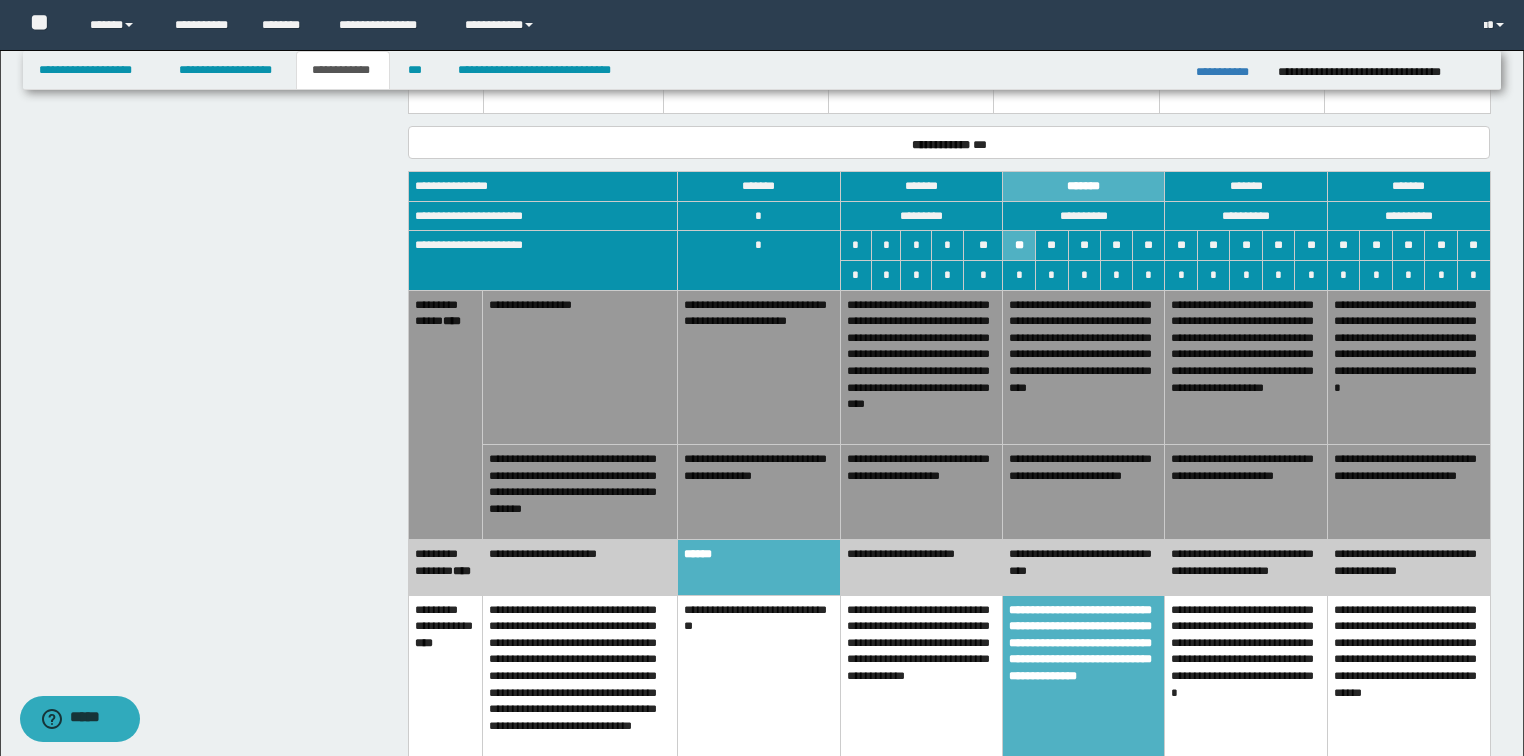 click on "**********" at bounding box center (1246, 492) 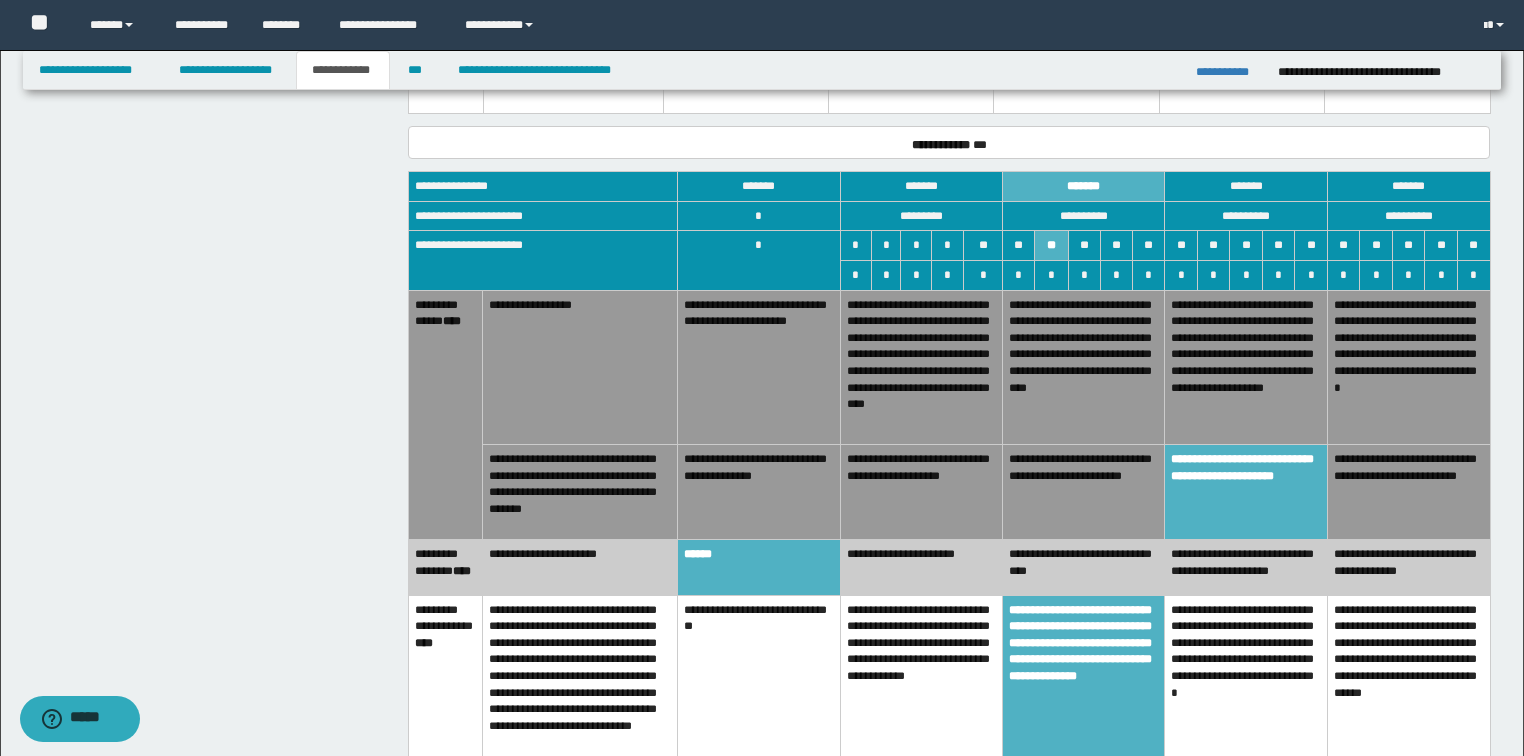 click on "**********" at bounding box center (1408, 367) 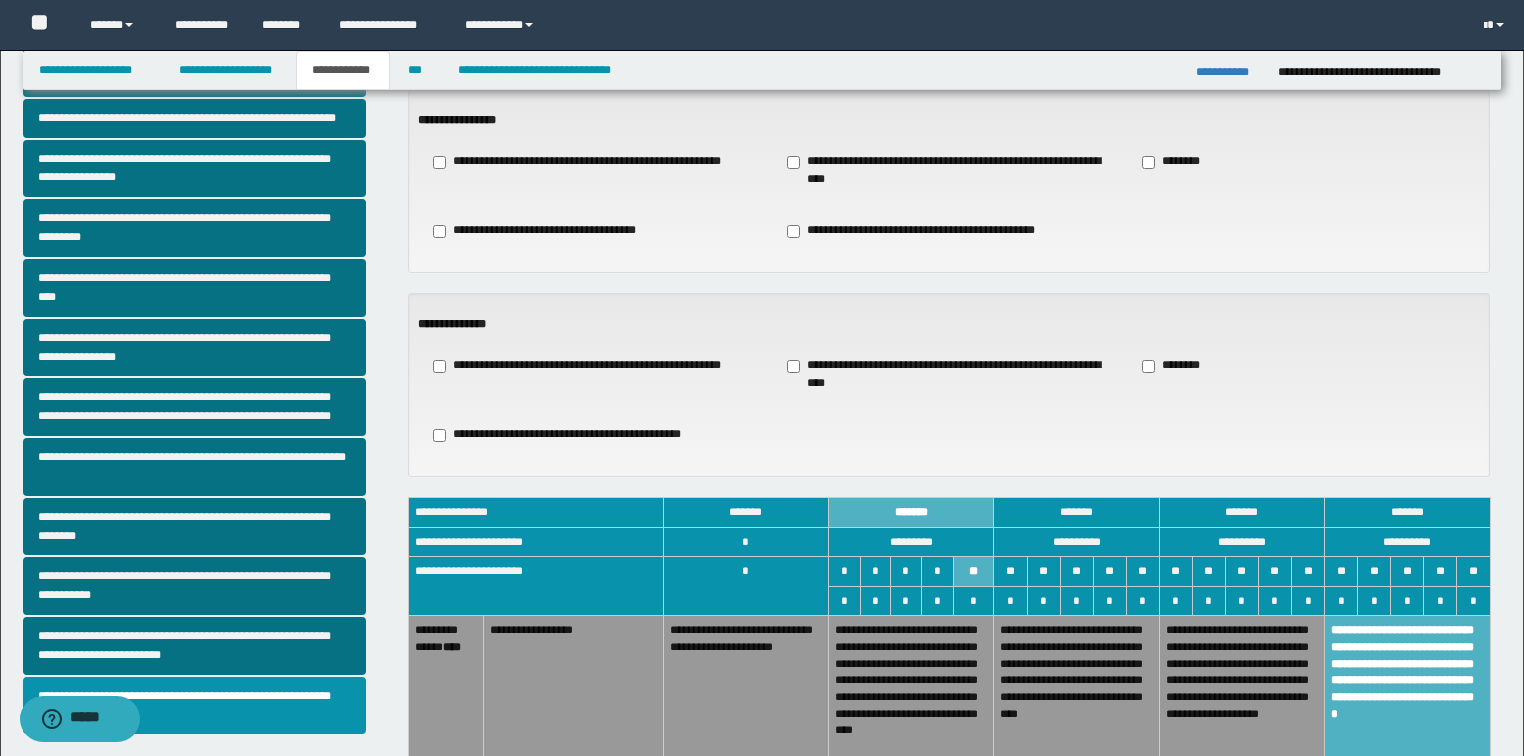 scroll, scrollTop: 232, scrollLeft: 0, axis: vertical 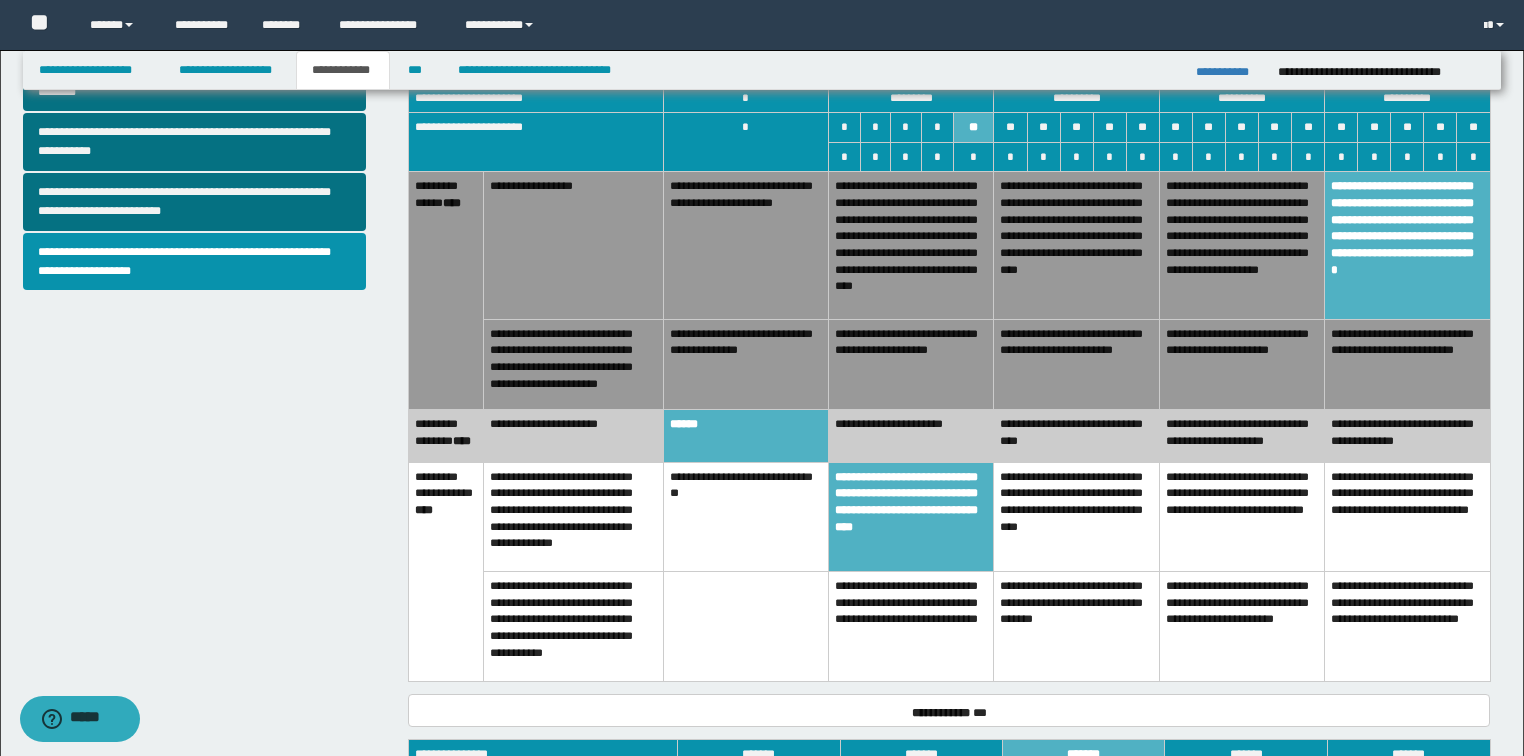 click on "**********" at bounding box center [911, 516] 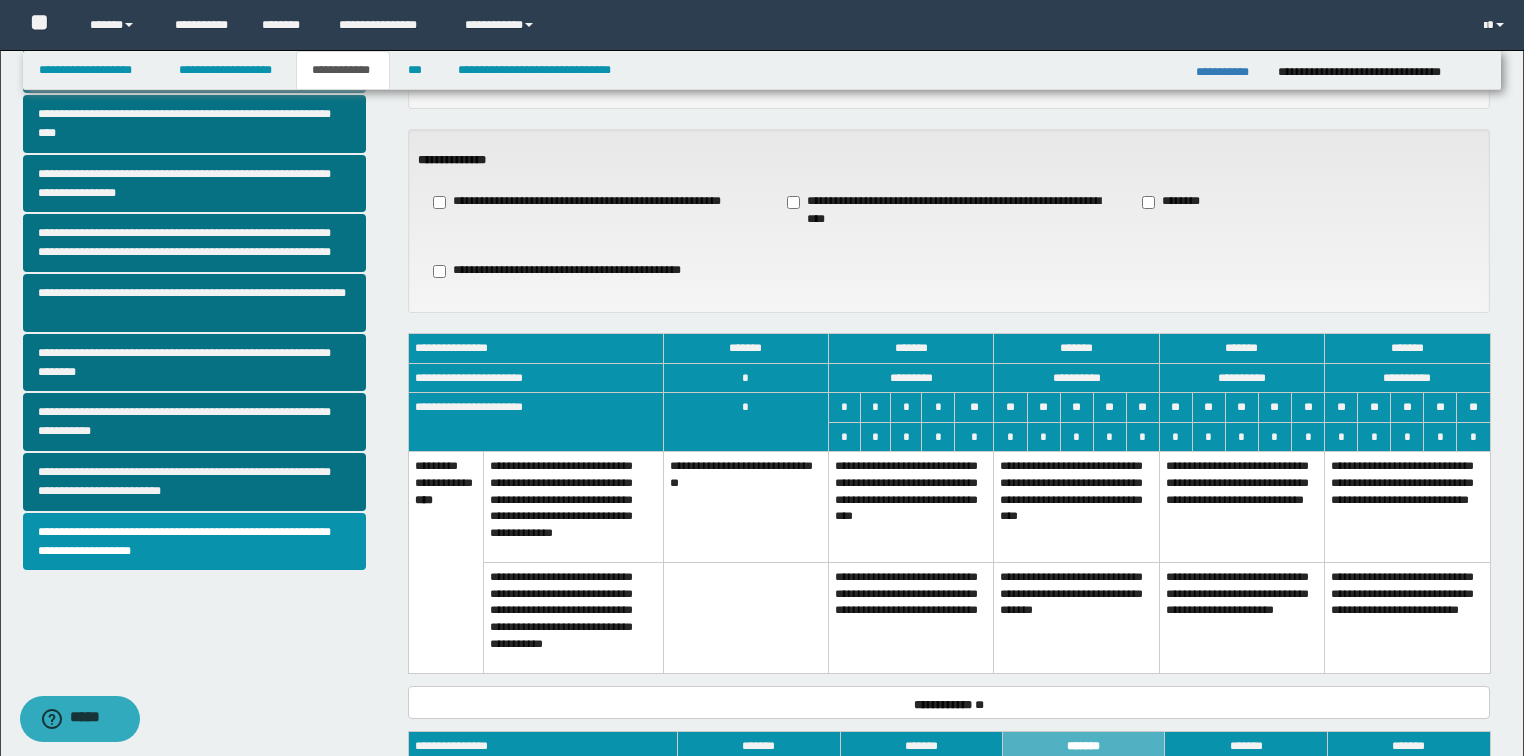 scroll, scrollTop: 472, scrollLeft: 0, axis: vertical 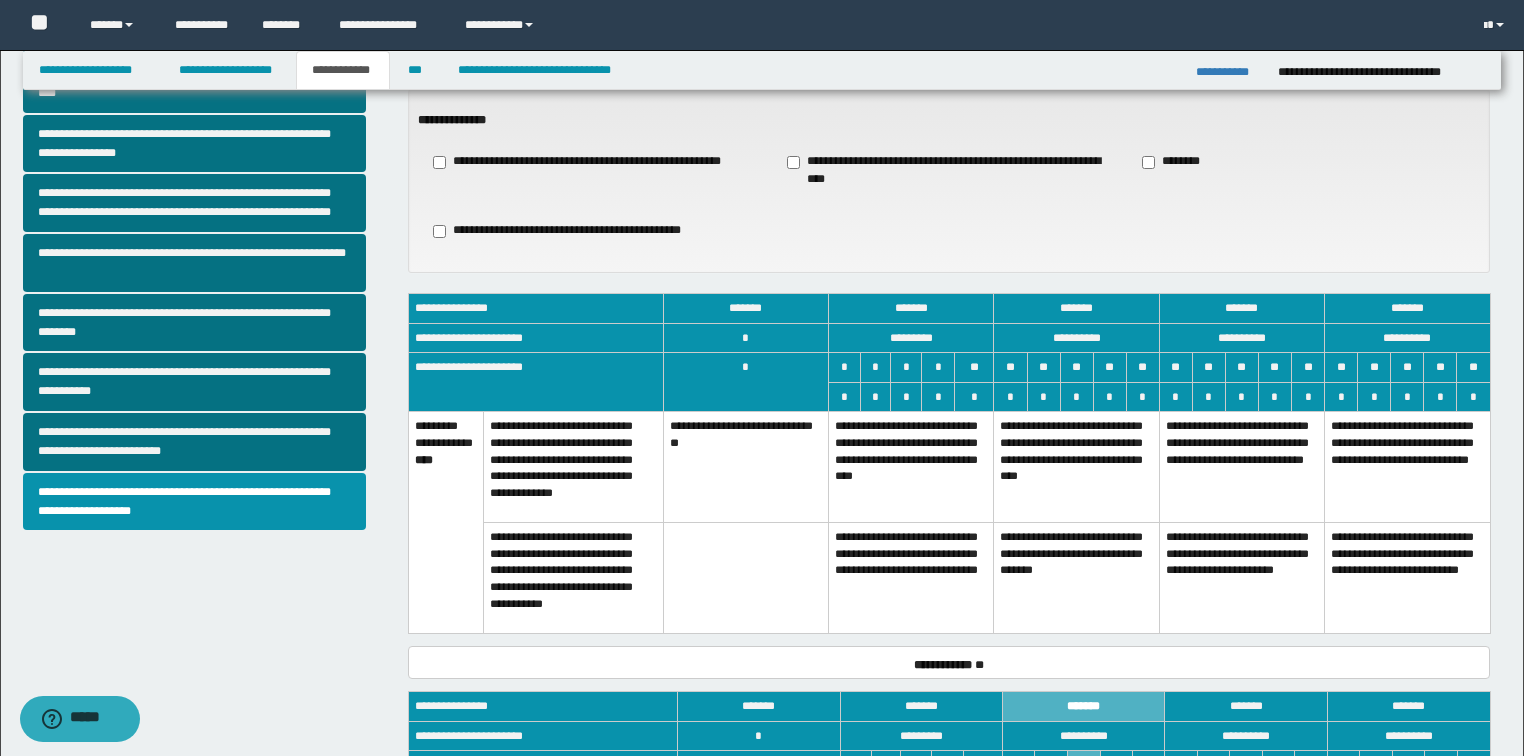 click on "**********" at bounding box center [911, 467] 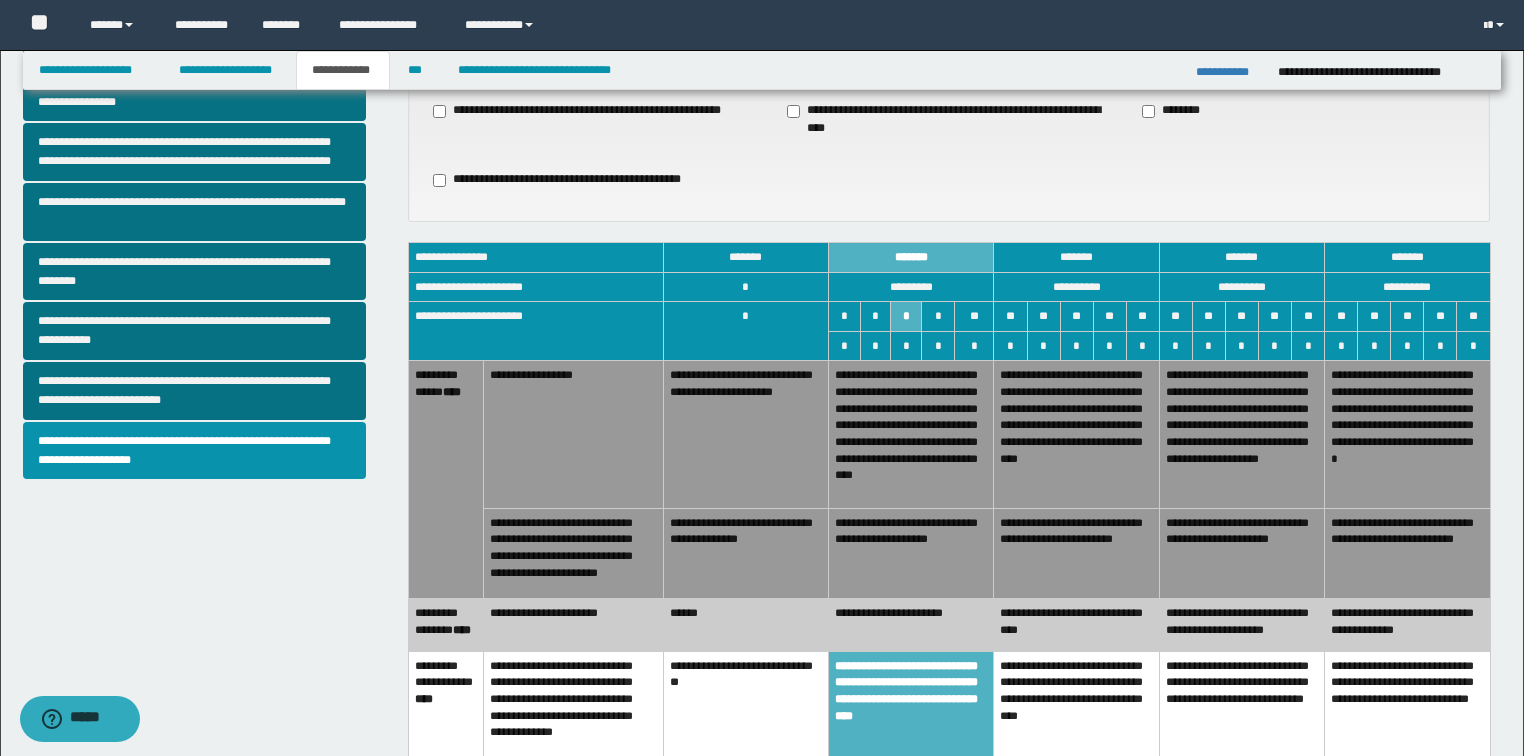scroll, scrollTop: 552, scrollLeft: 0, axis: vertical 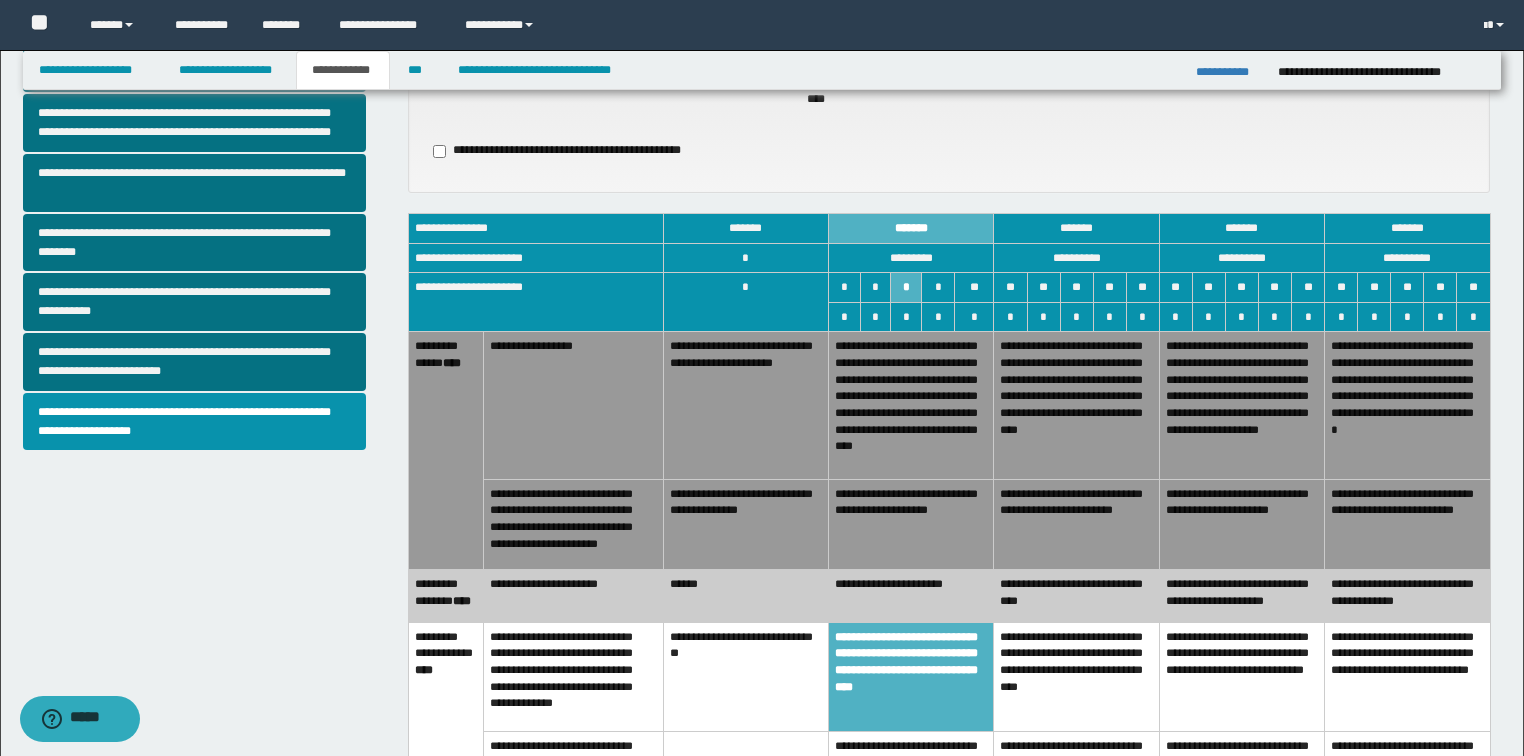 click on "******" at bounding box center [745, 596] 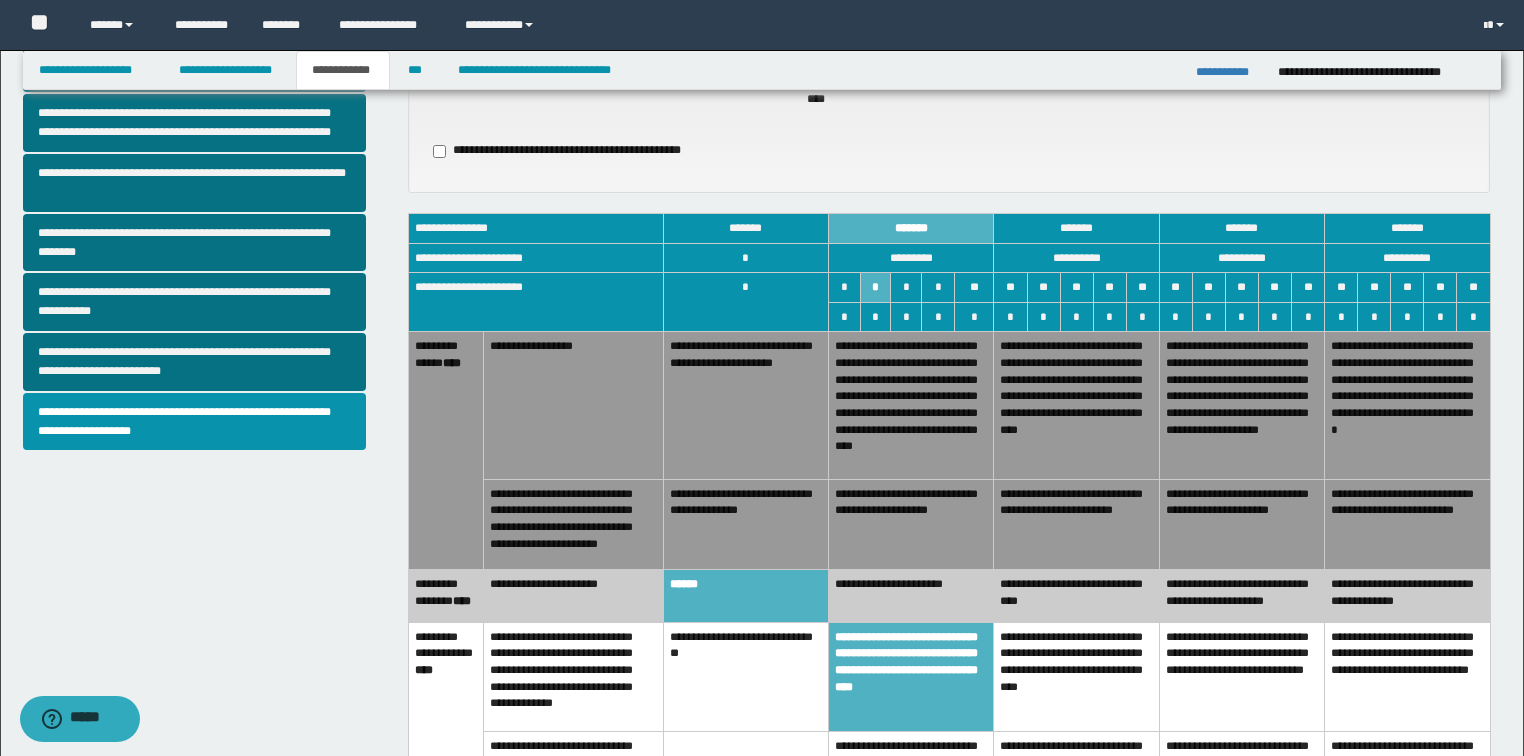 click on "**********" at bounding box center (1408, 405) 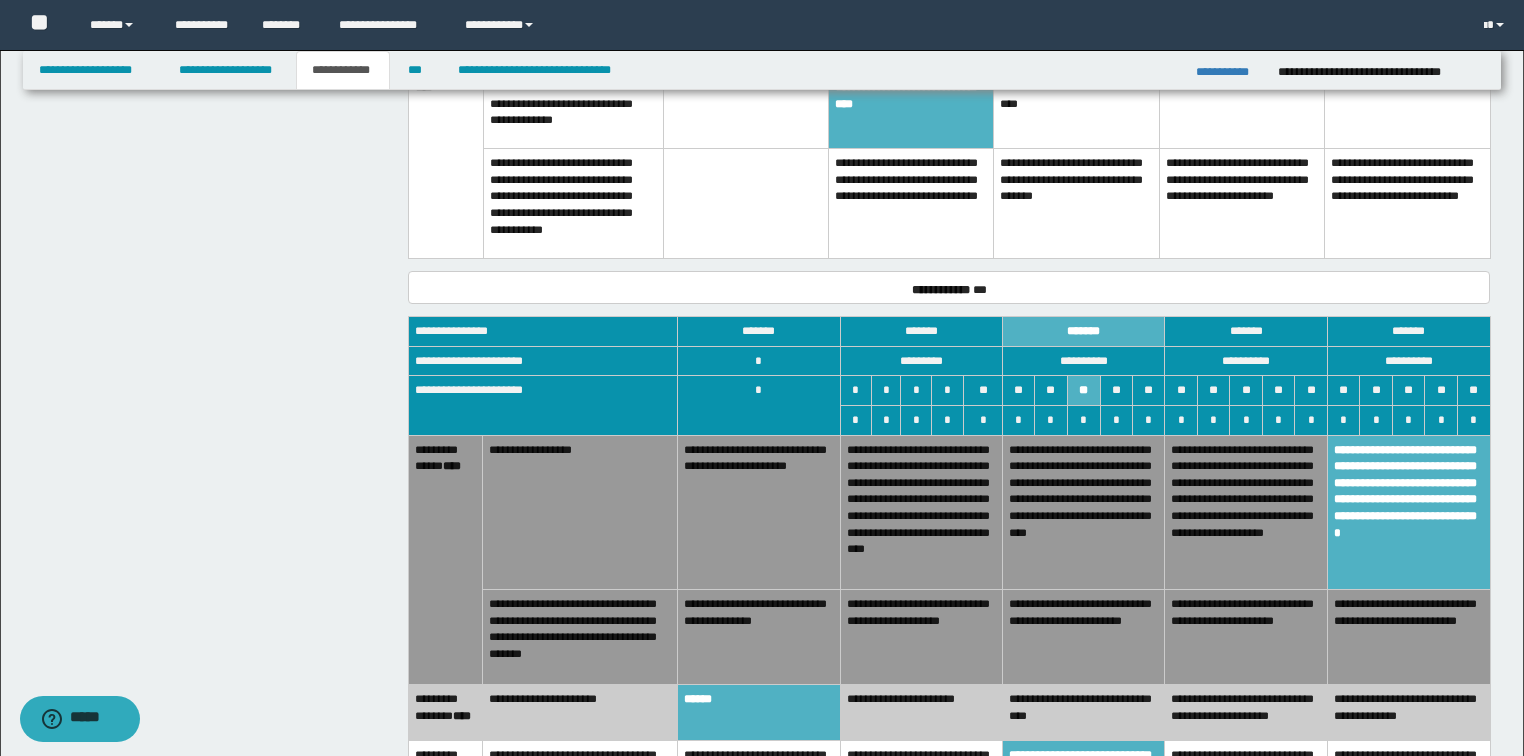 scroll, scrollTop: 1112, scrollLeft: 0, axis: vertical 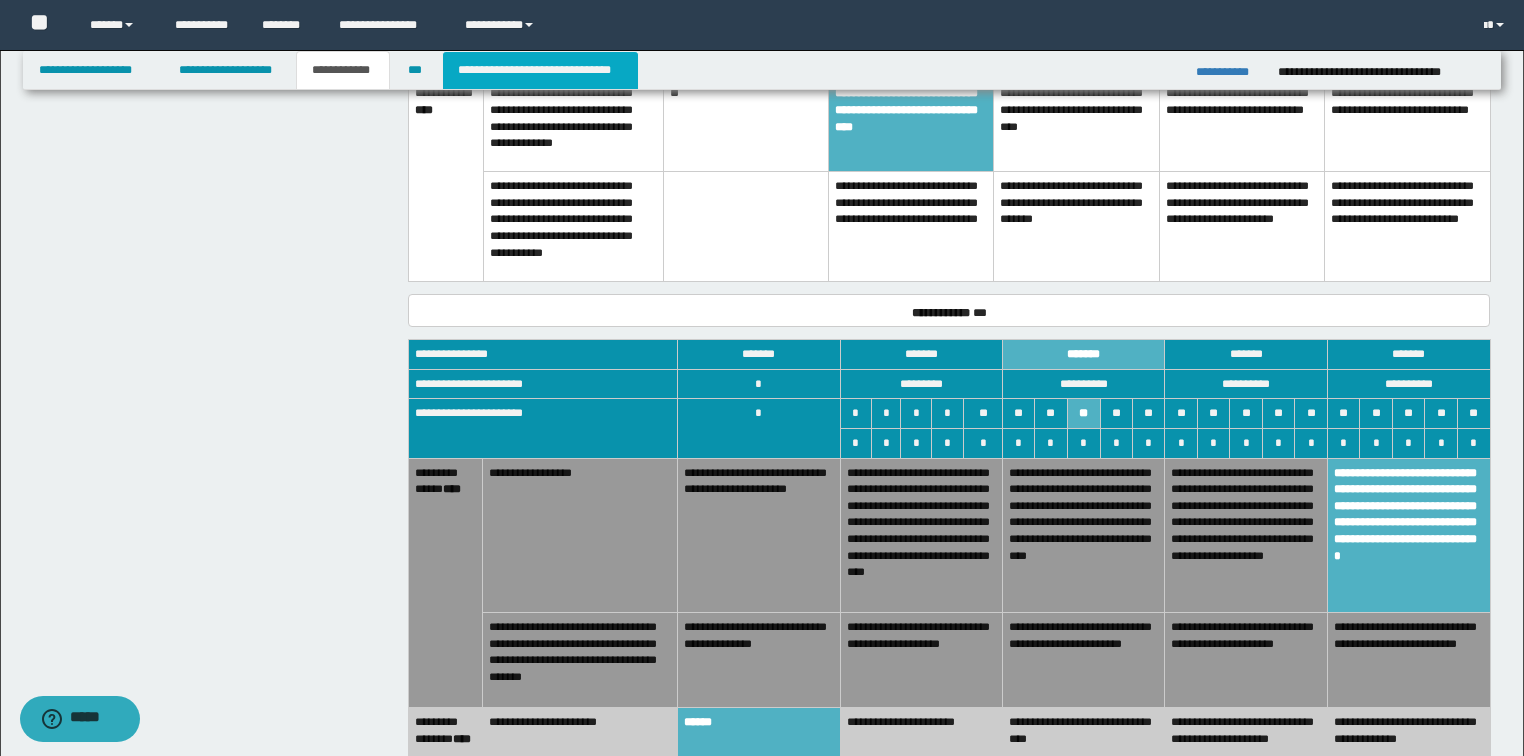 click on "**********" at bounding box center (540, 70) 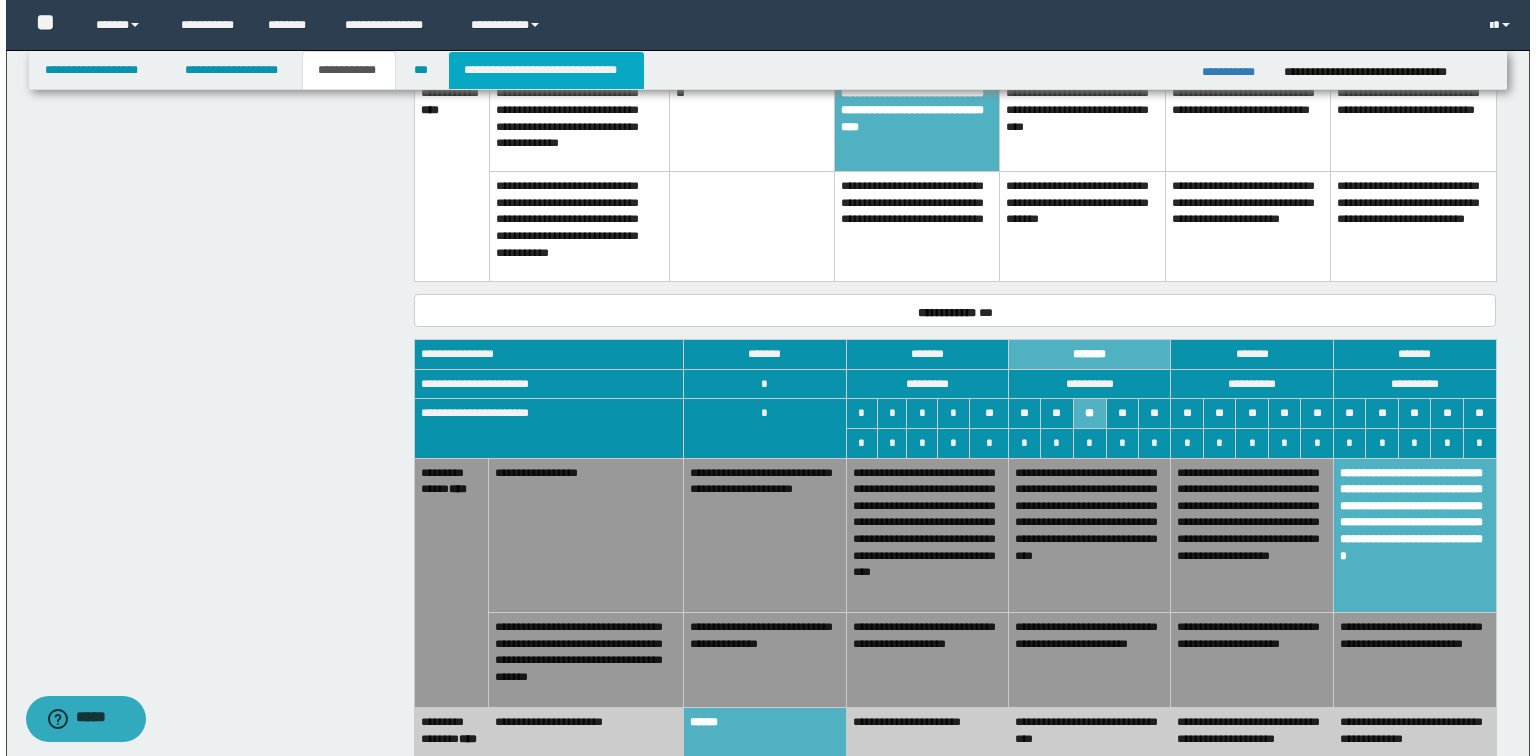scroll, scrollTop: 0, scrollLeft: 0, axis: both 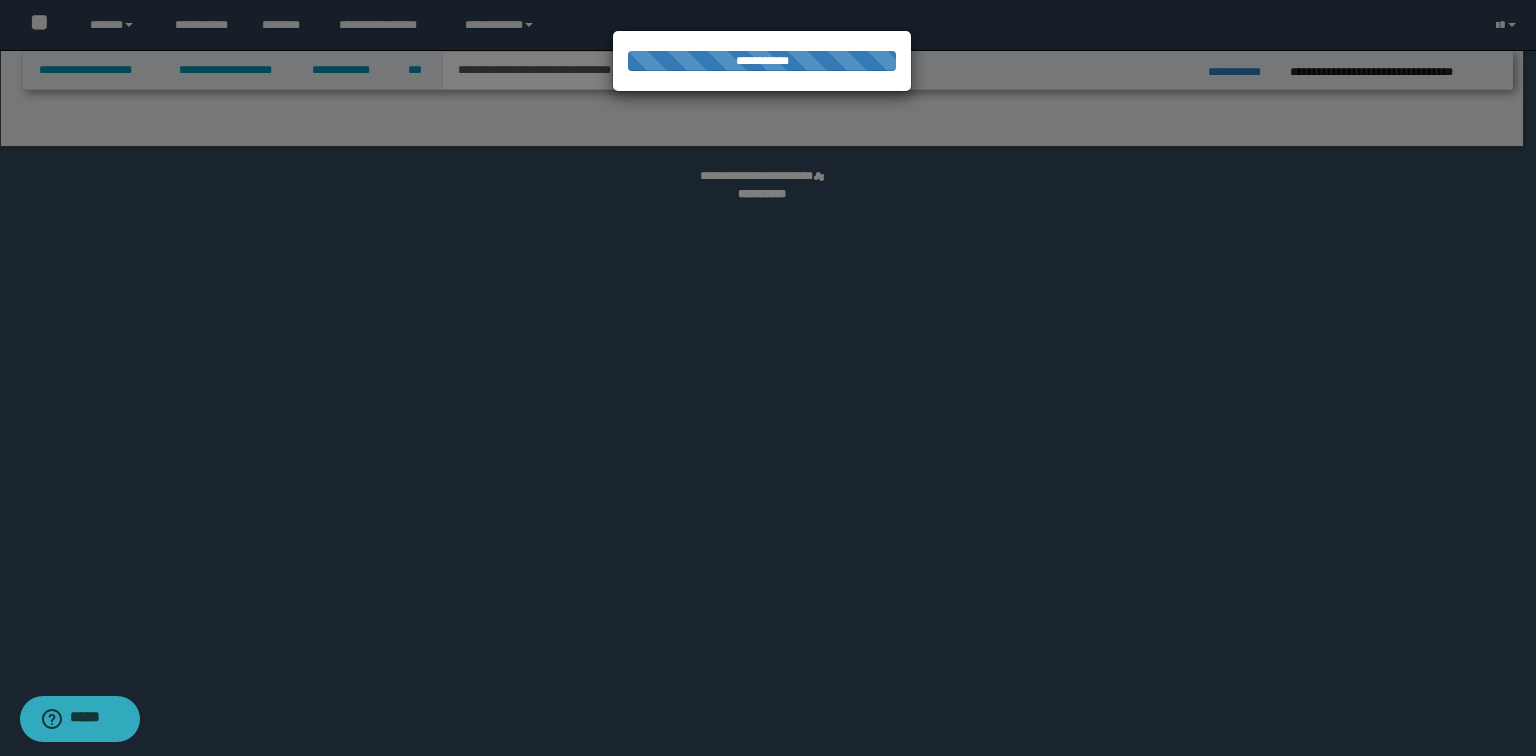 select on "*" 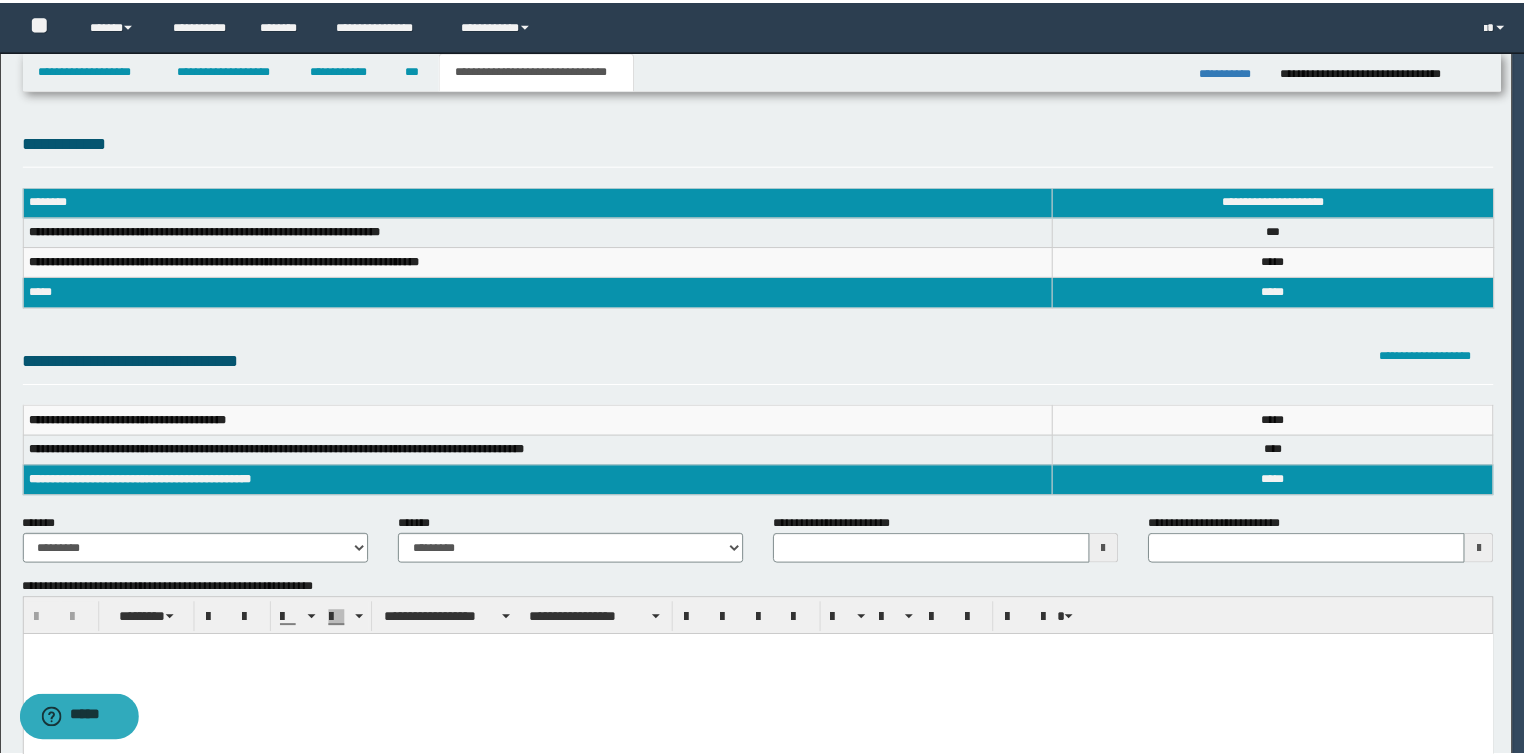 scroll, scrollTop: 0, scrollLeft: 0, axis: both 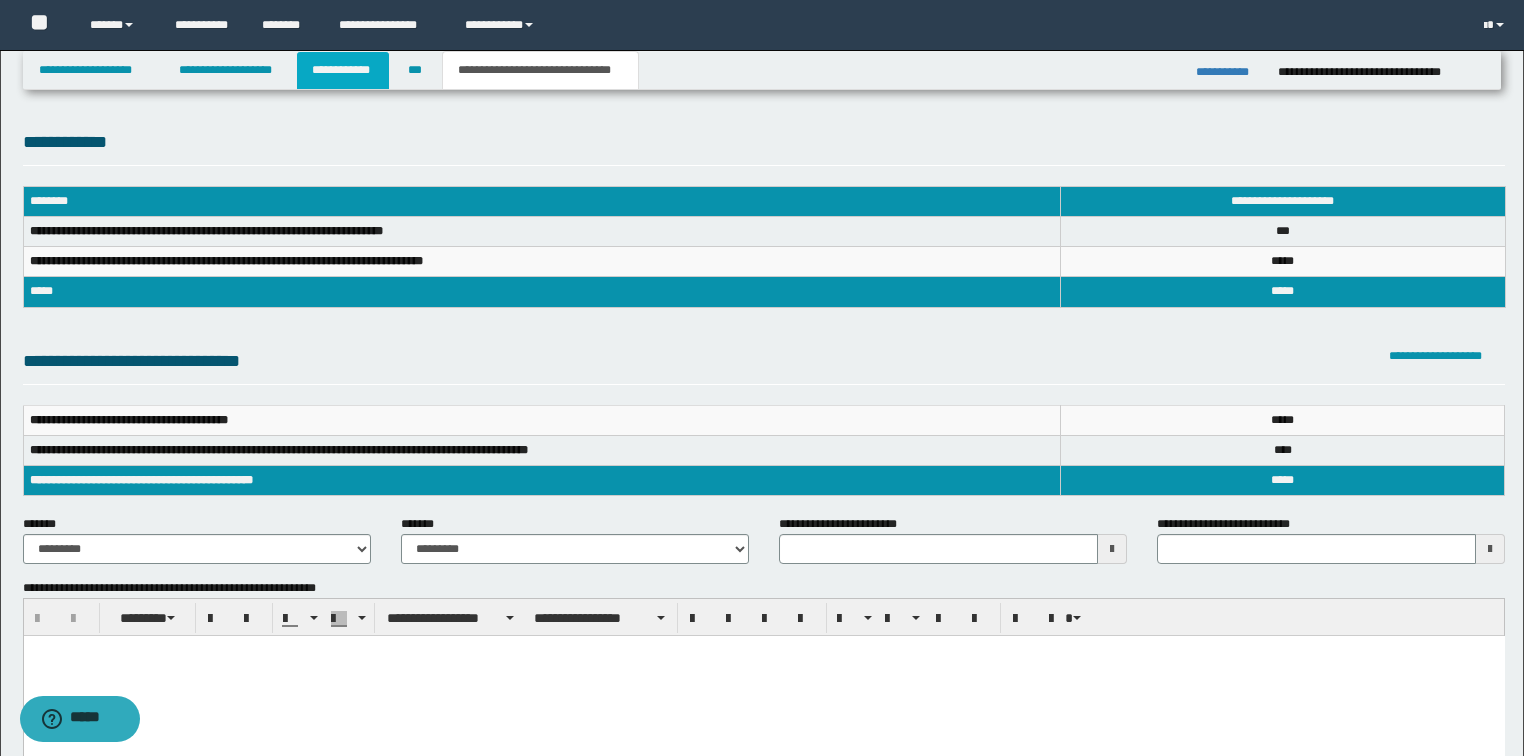 click on "**********" at bounding box center [343, 70] 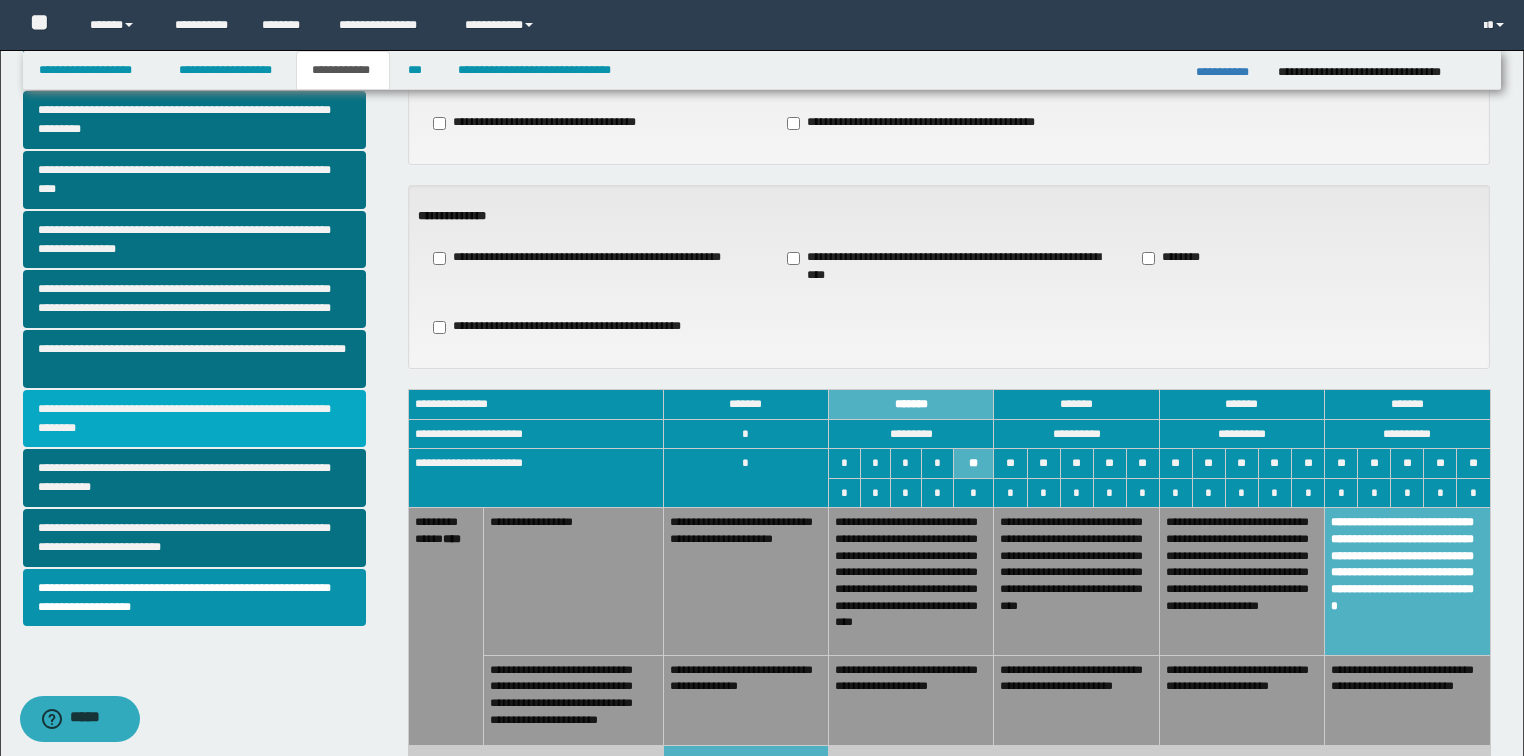 scroll, scrollTop: 400, scrollLeft: 0, axis: vertical 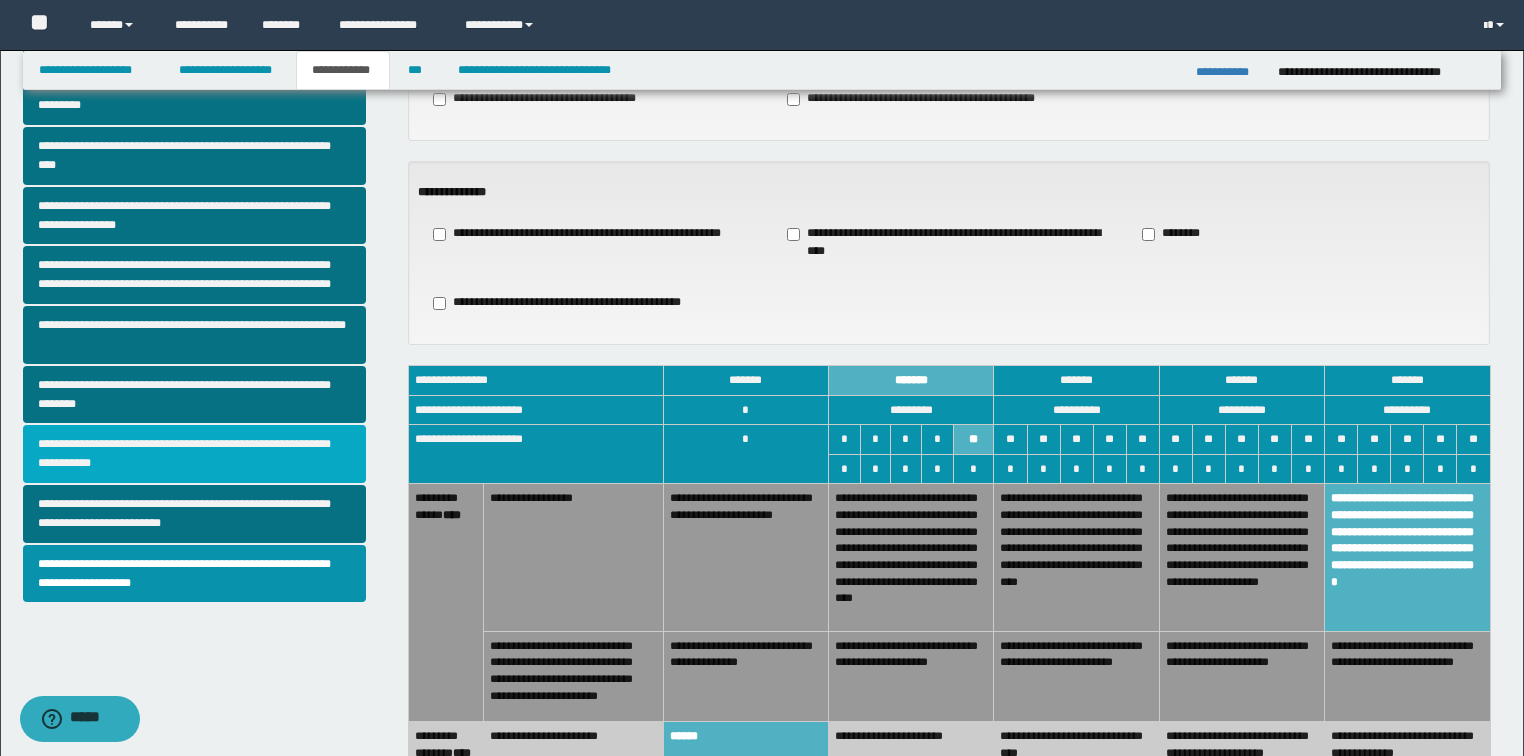 click on "**********" at bounding box center (195, 454) 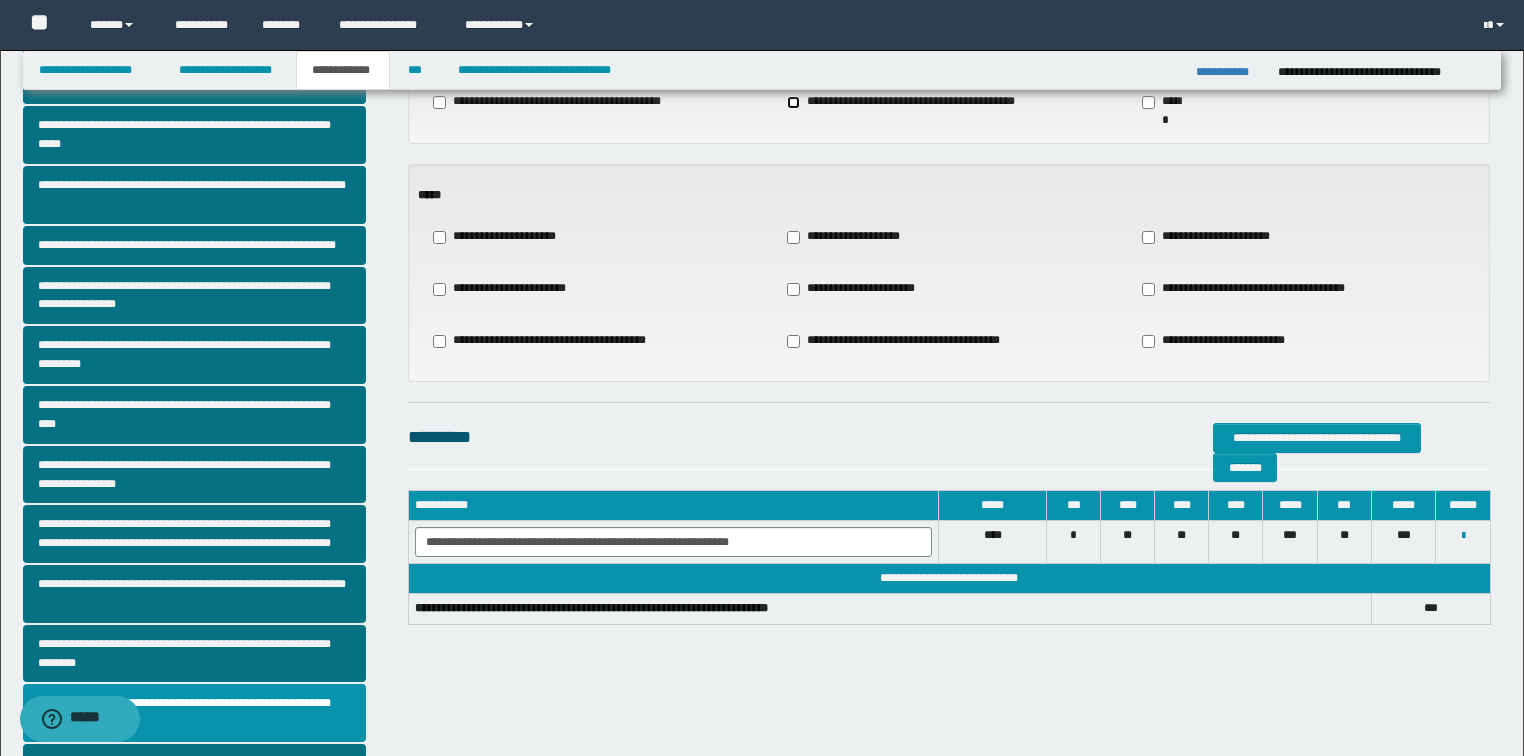 scroll, scrollTop: 160, scrollLeft: 0, axis: vertical 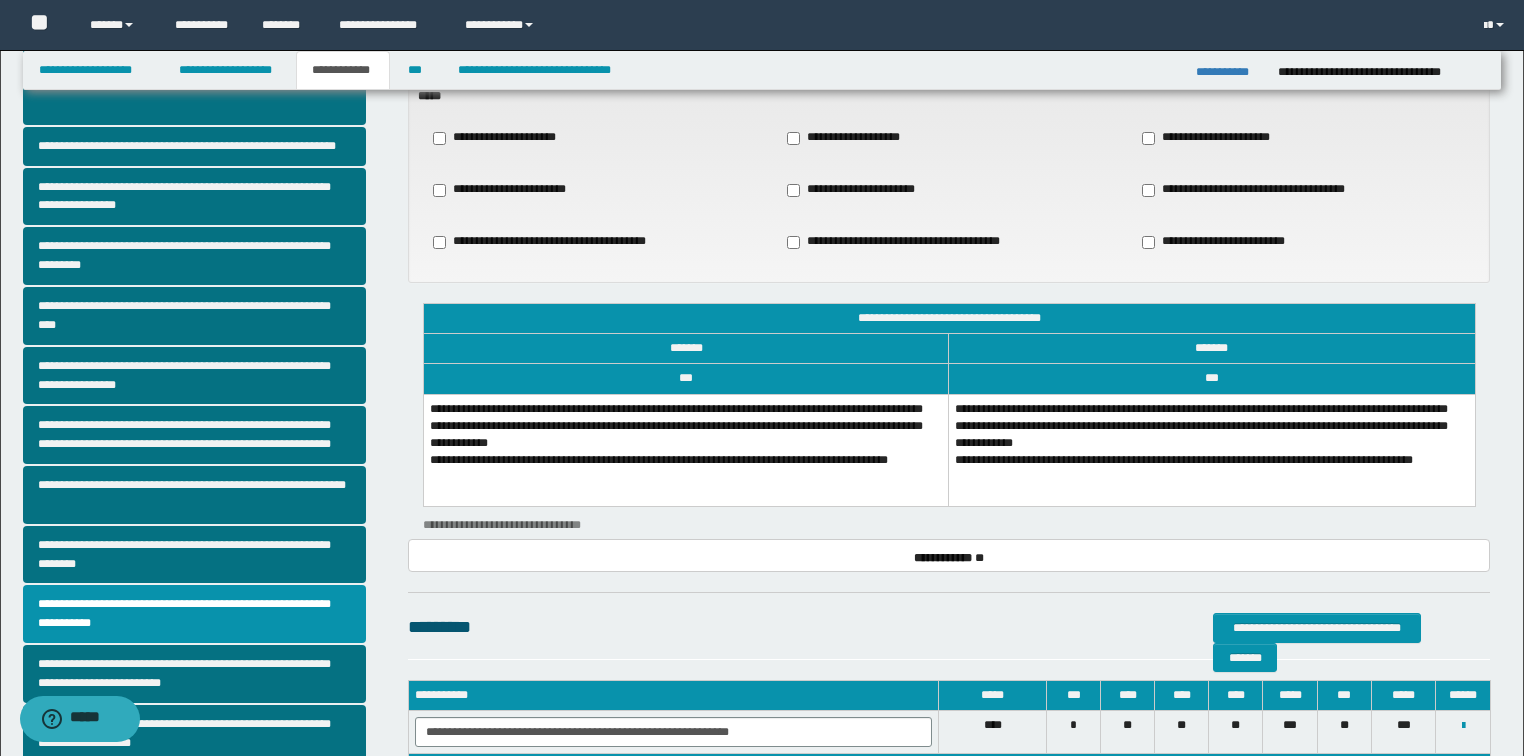 click on "**********" at bounding box center [686, 450] 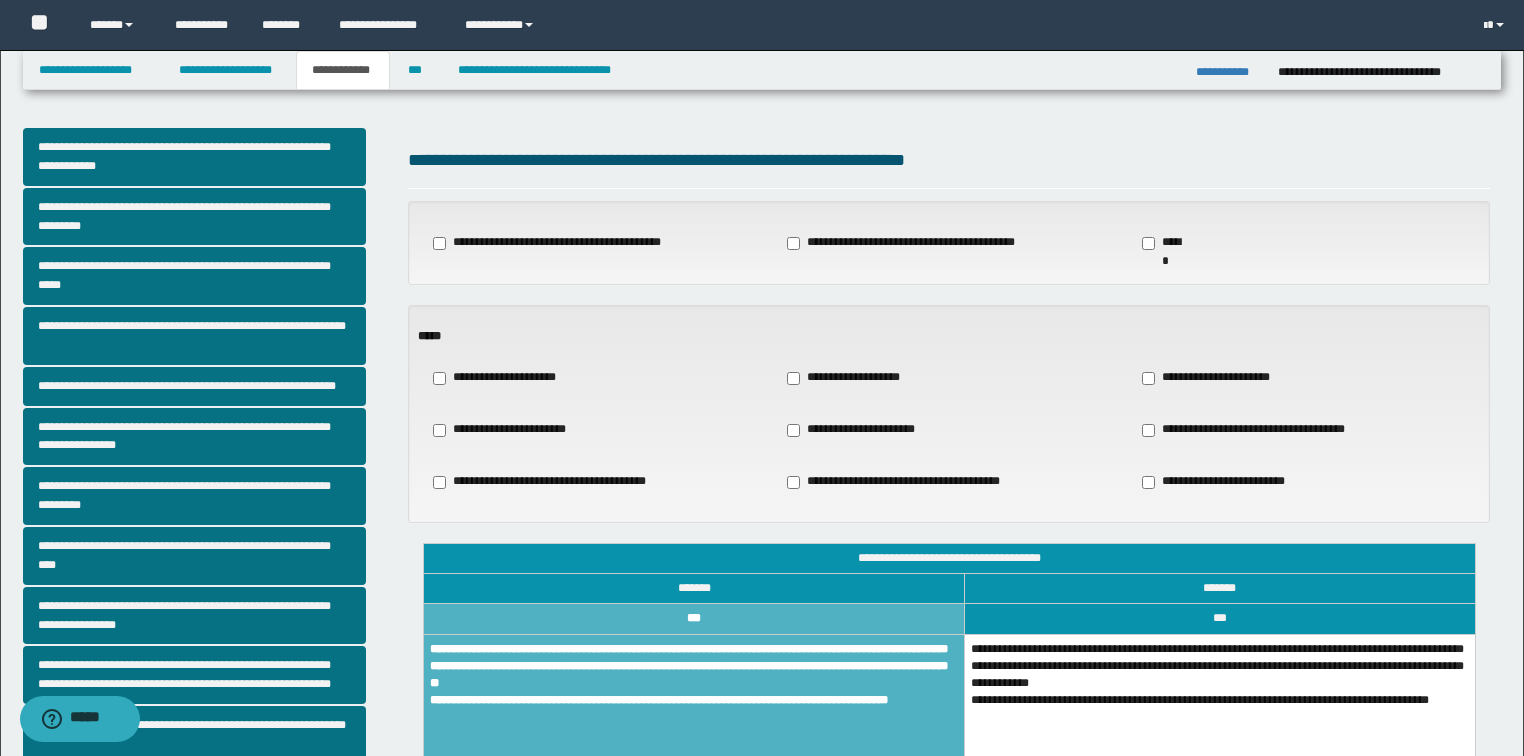 scroll, scrollTop: 0, scrollLeft: 0, axis: both 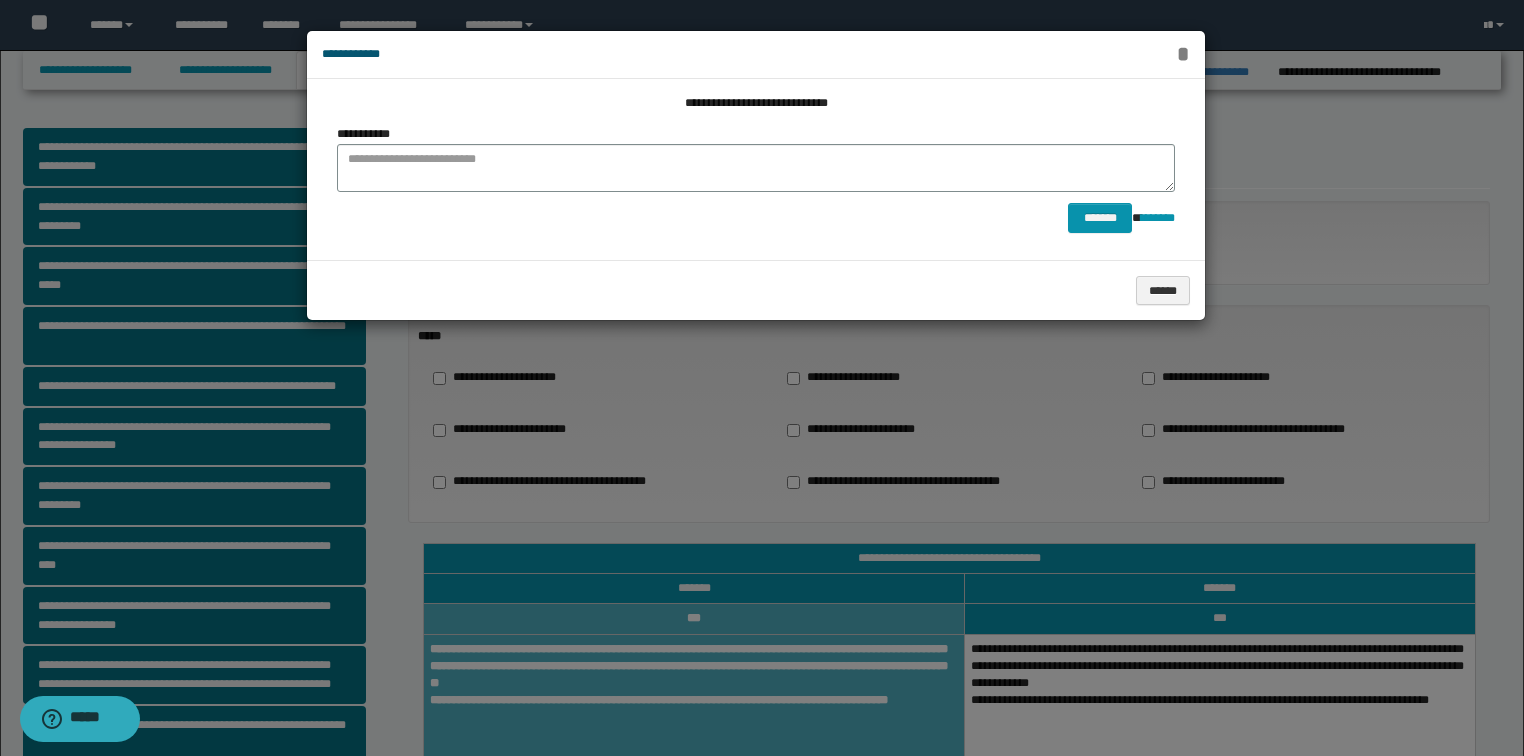 click on "*" at bounding box center [1183, 54] 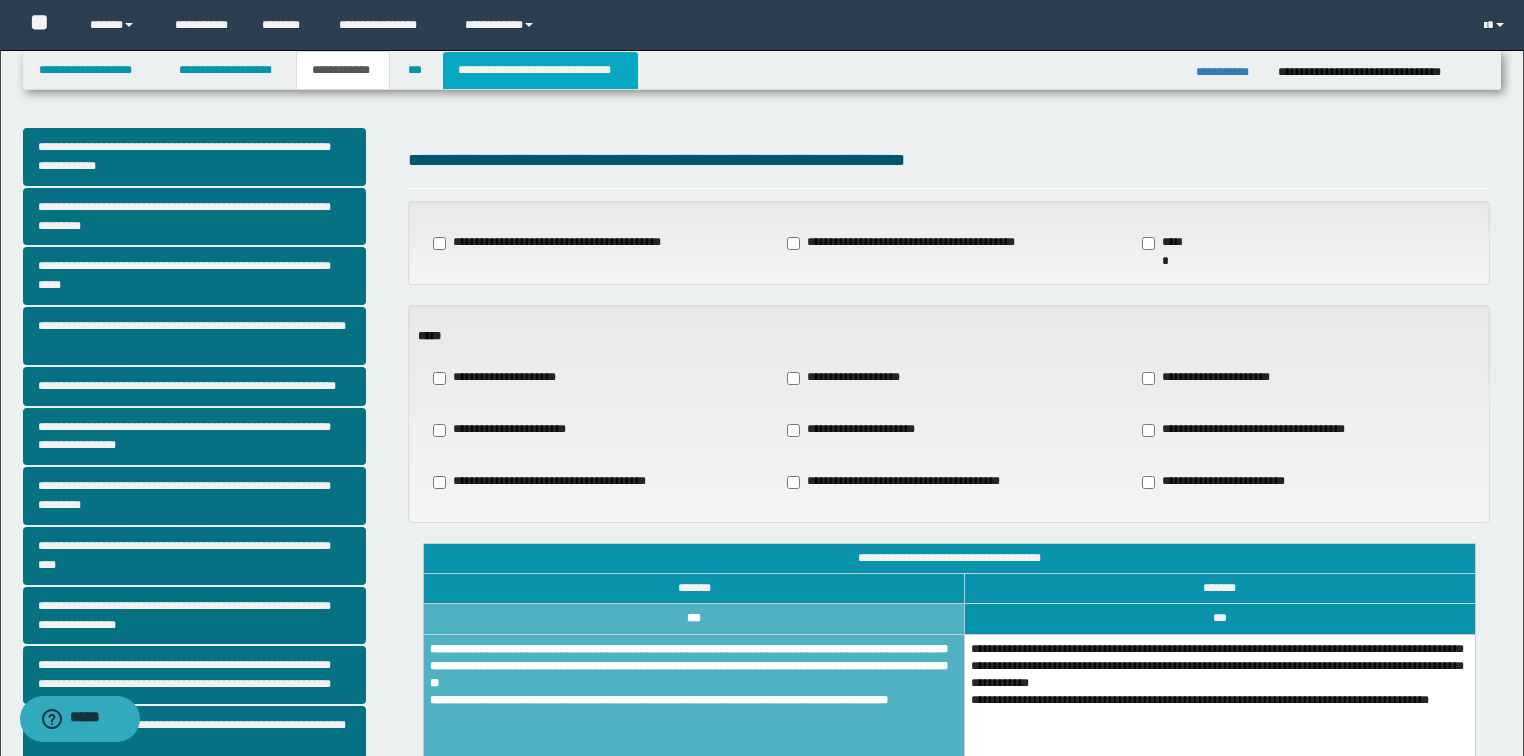 click on "**********" at bounding box center (540, 70) 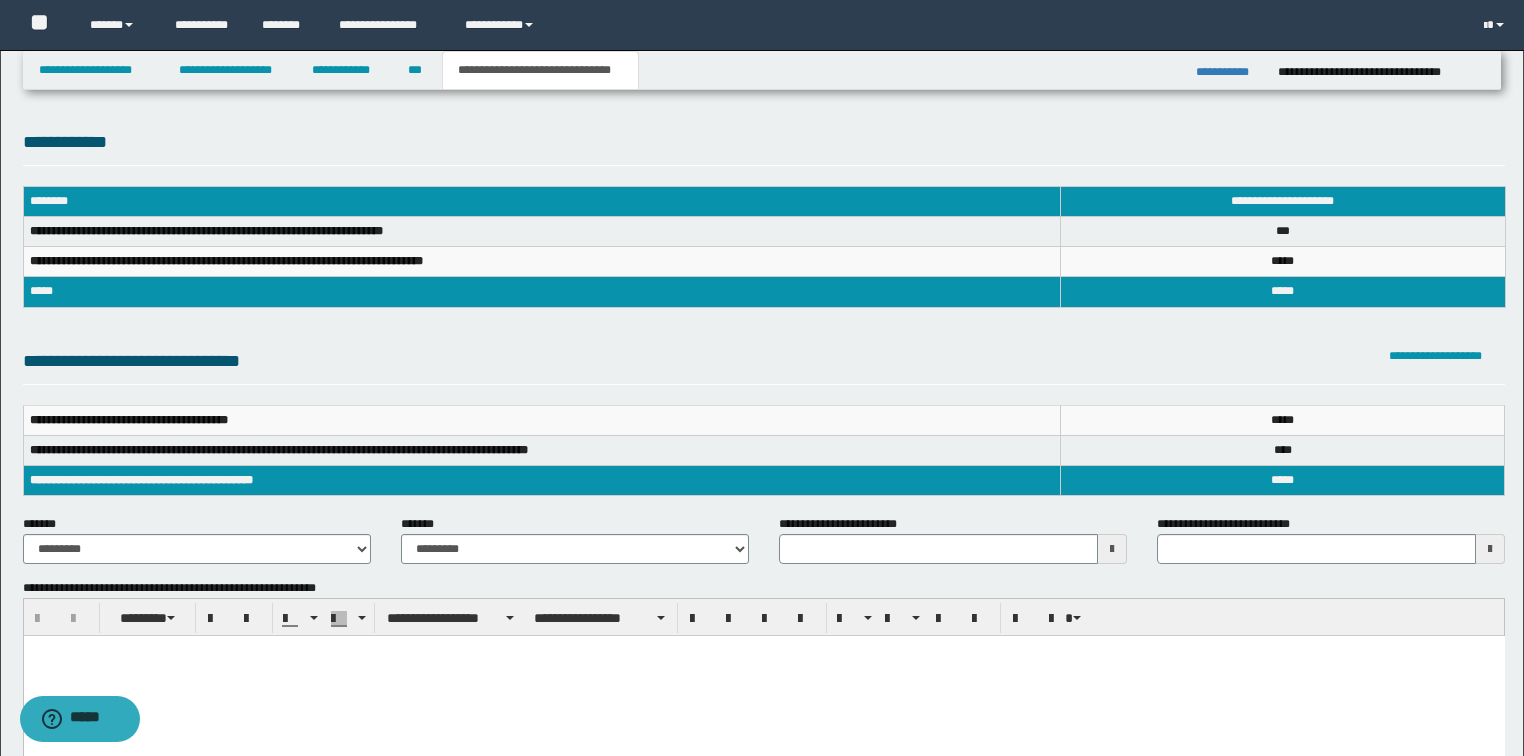 click on "**** *
*" at bounding box center [1282, 420] 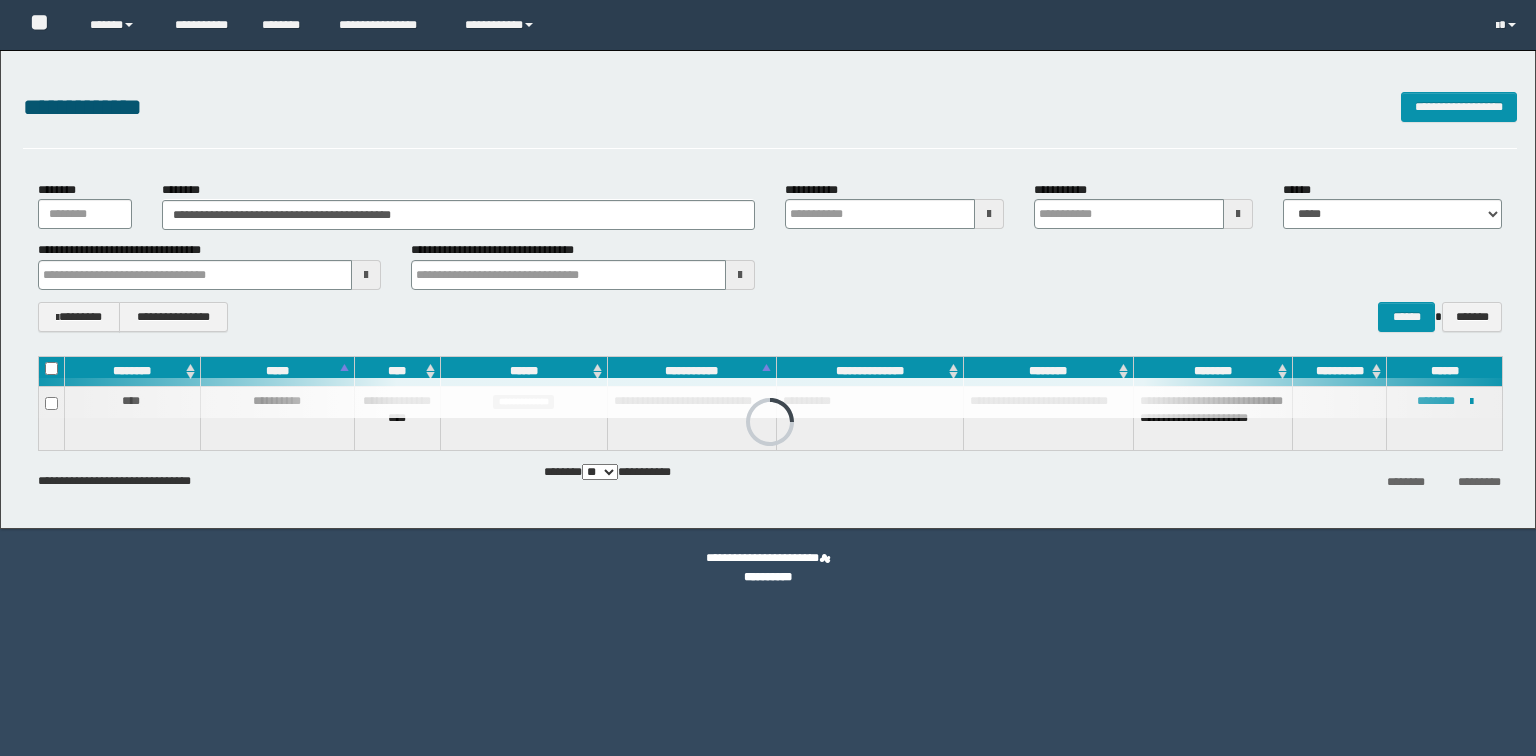 scroll, scrollTop: 0, scrollLeft: 0, axis: both 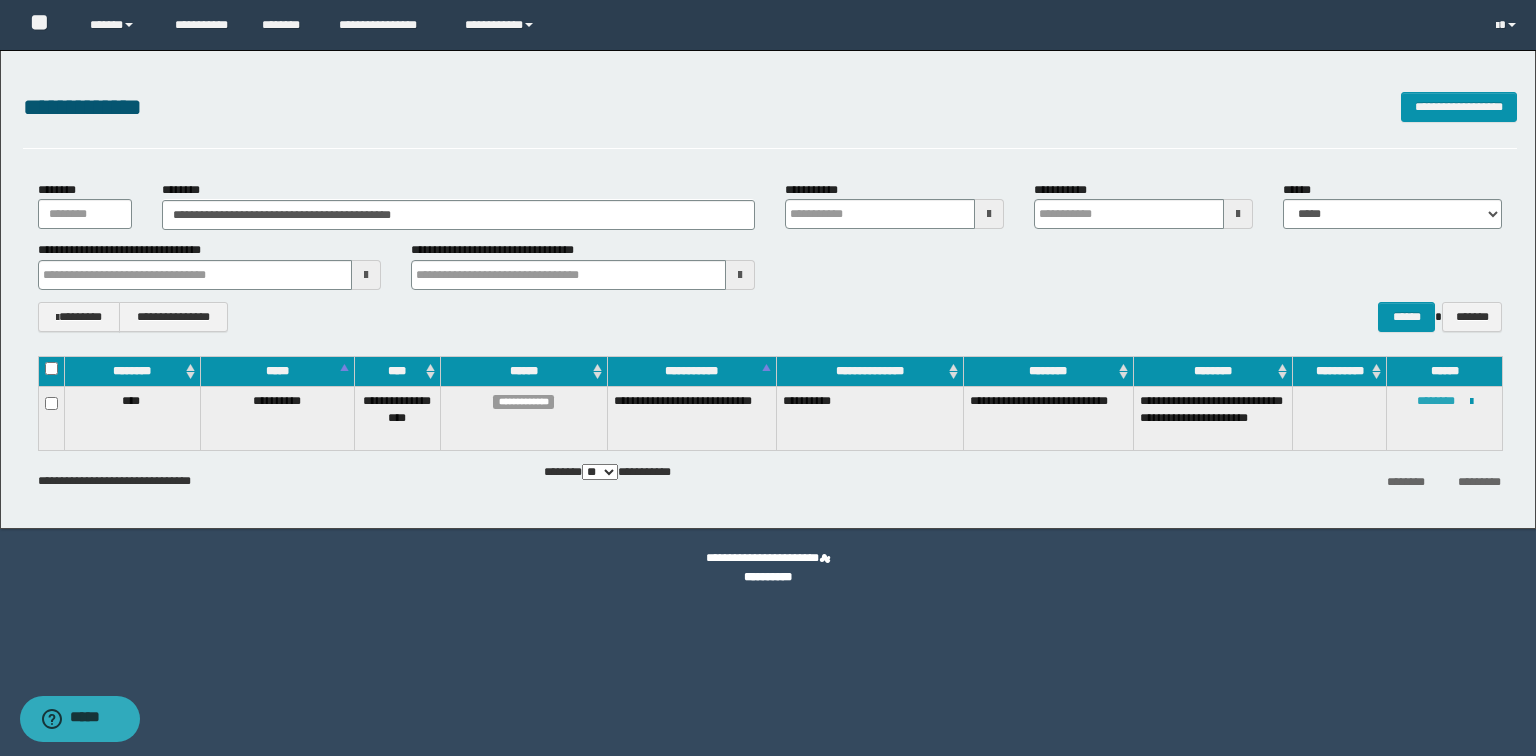 click on "********" at bounding box center (1436, 401) 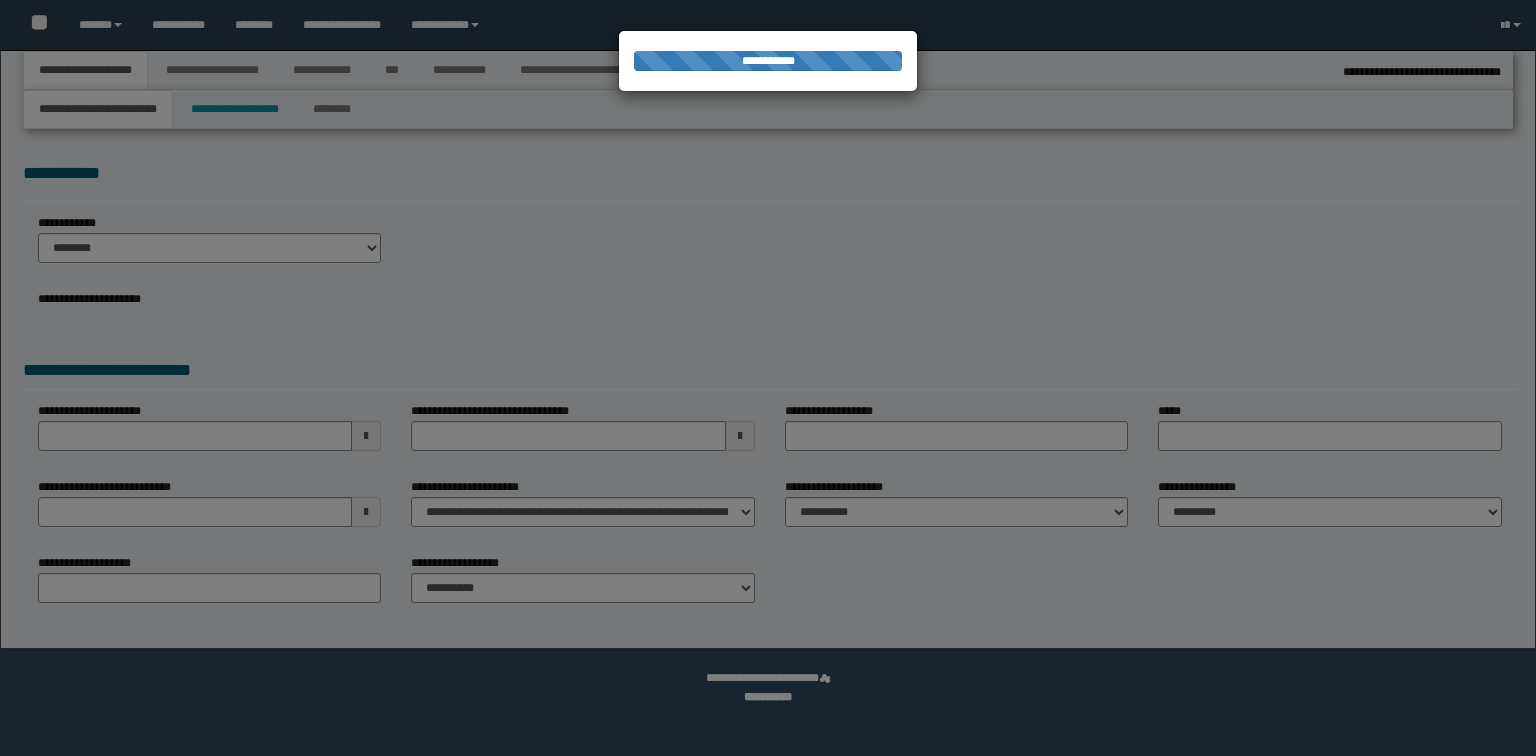 select on "**" 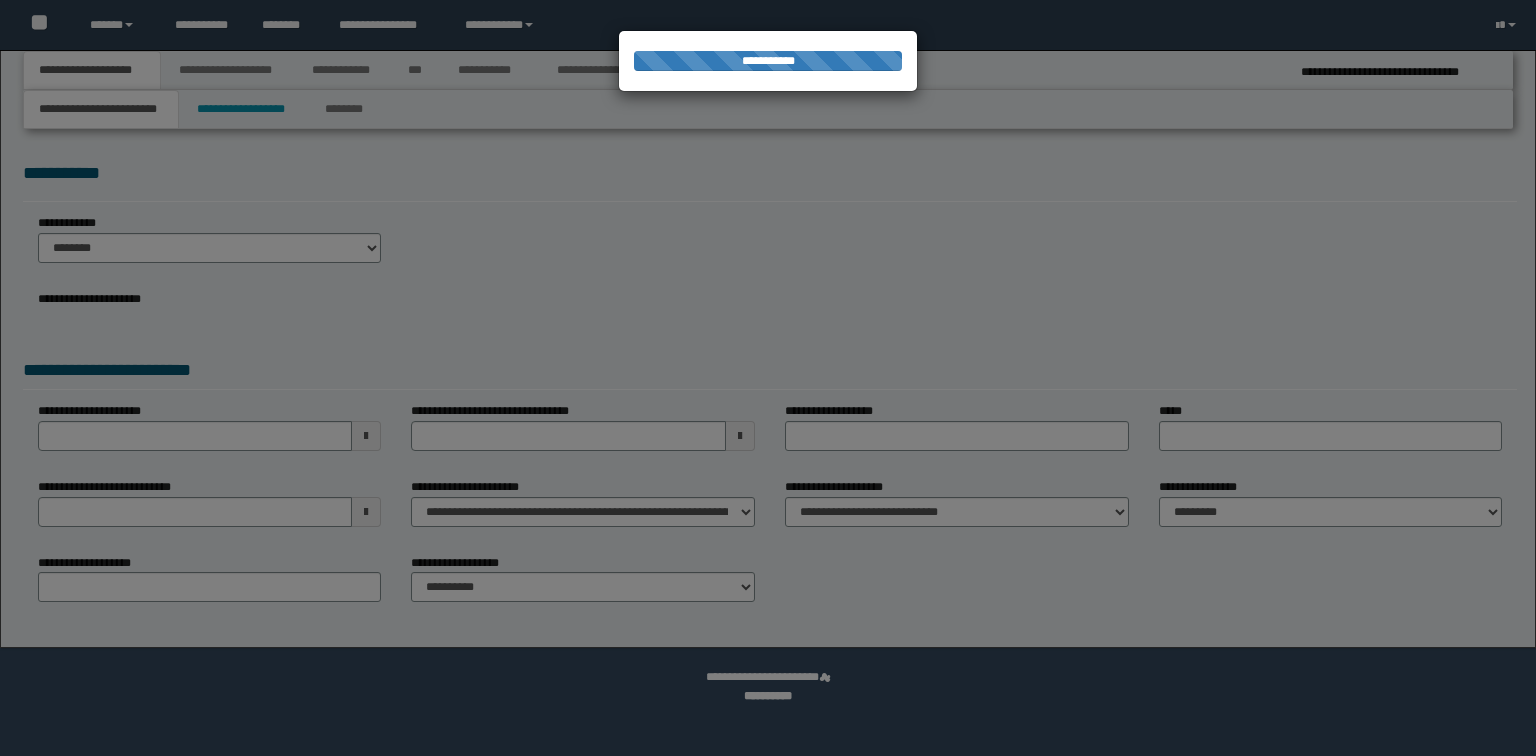 scroll, scrollTop: 0, scrollLeft: 0, axis: both 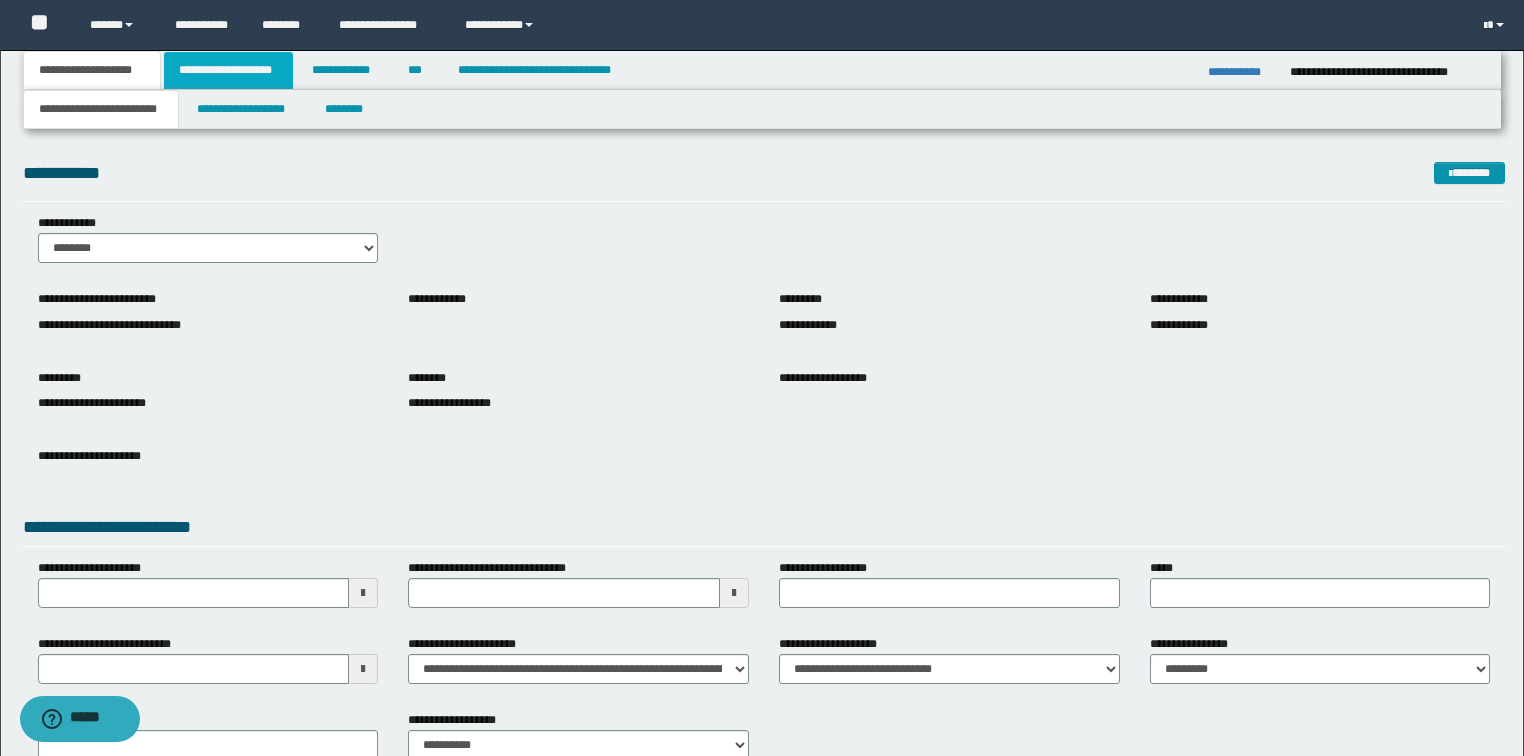 click on "**********" at bounding box center [228, 70] 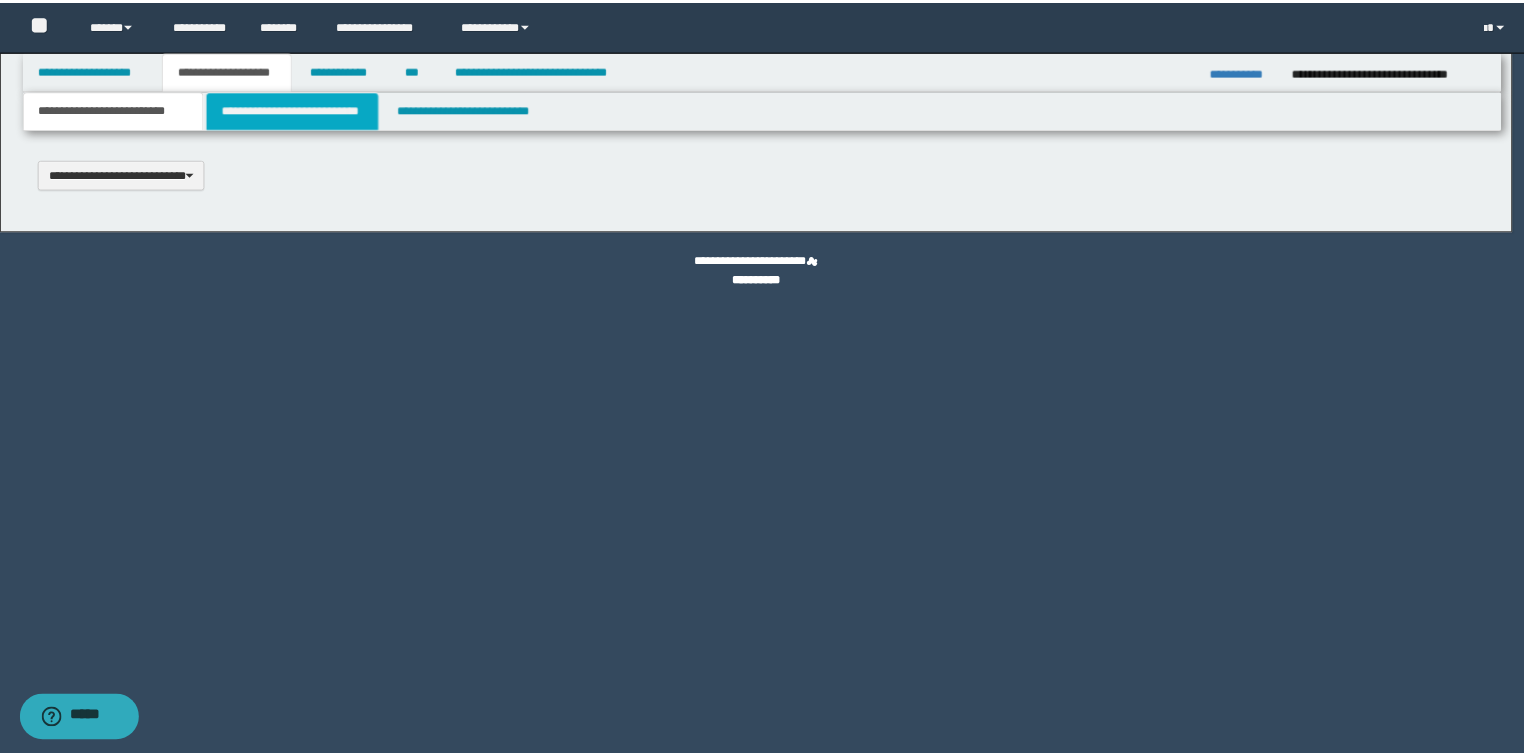 scroll, scrollTop: 0, scrollLeft: 0, axis: both 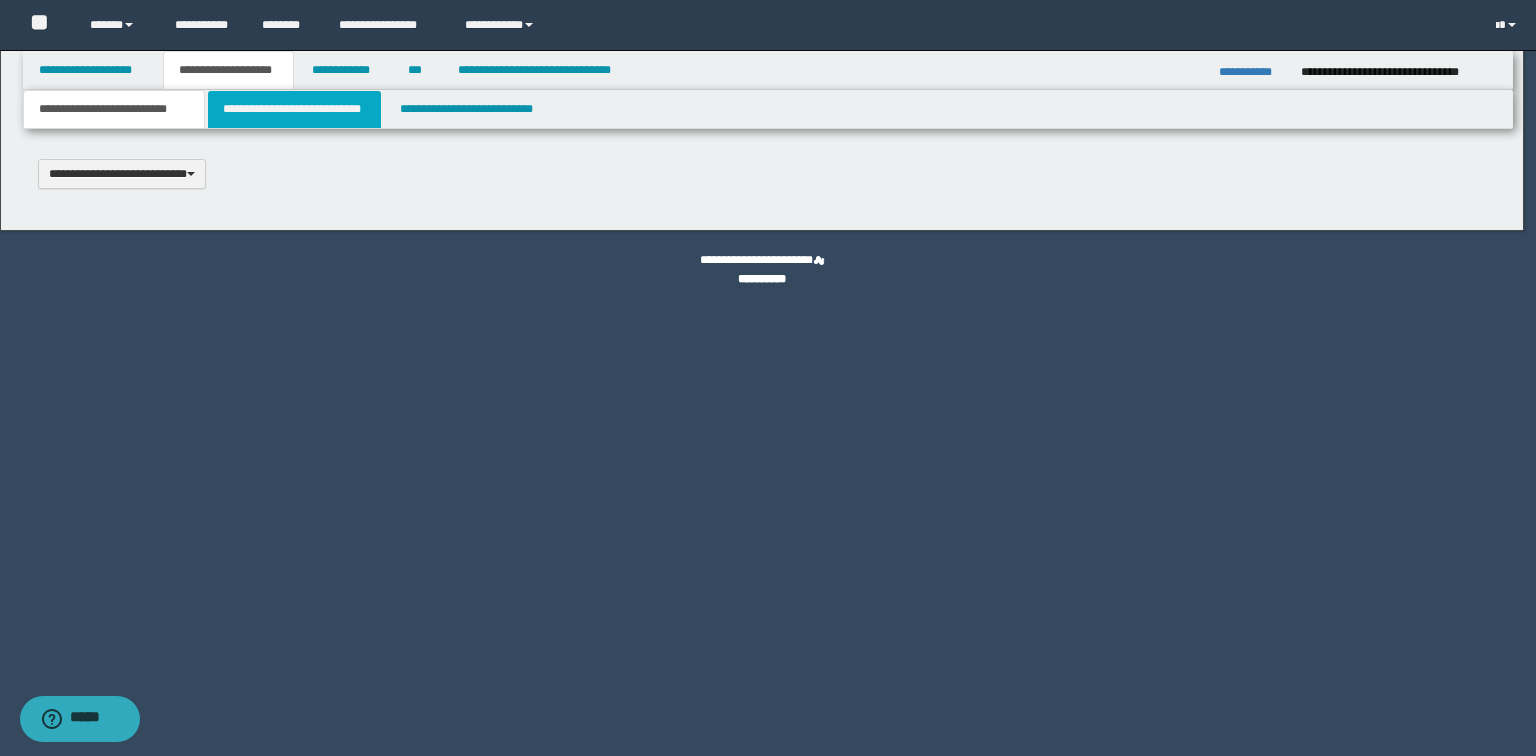 type 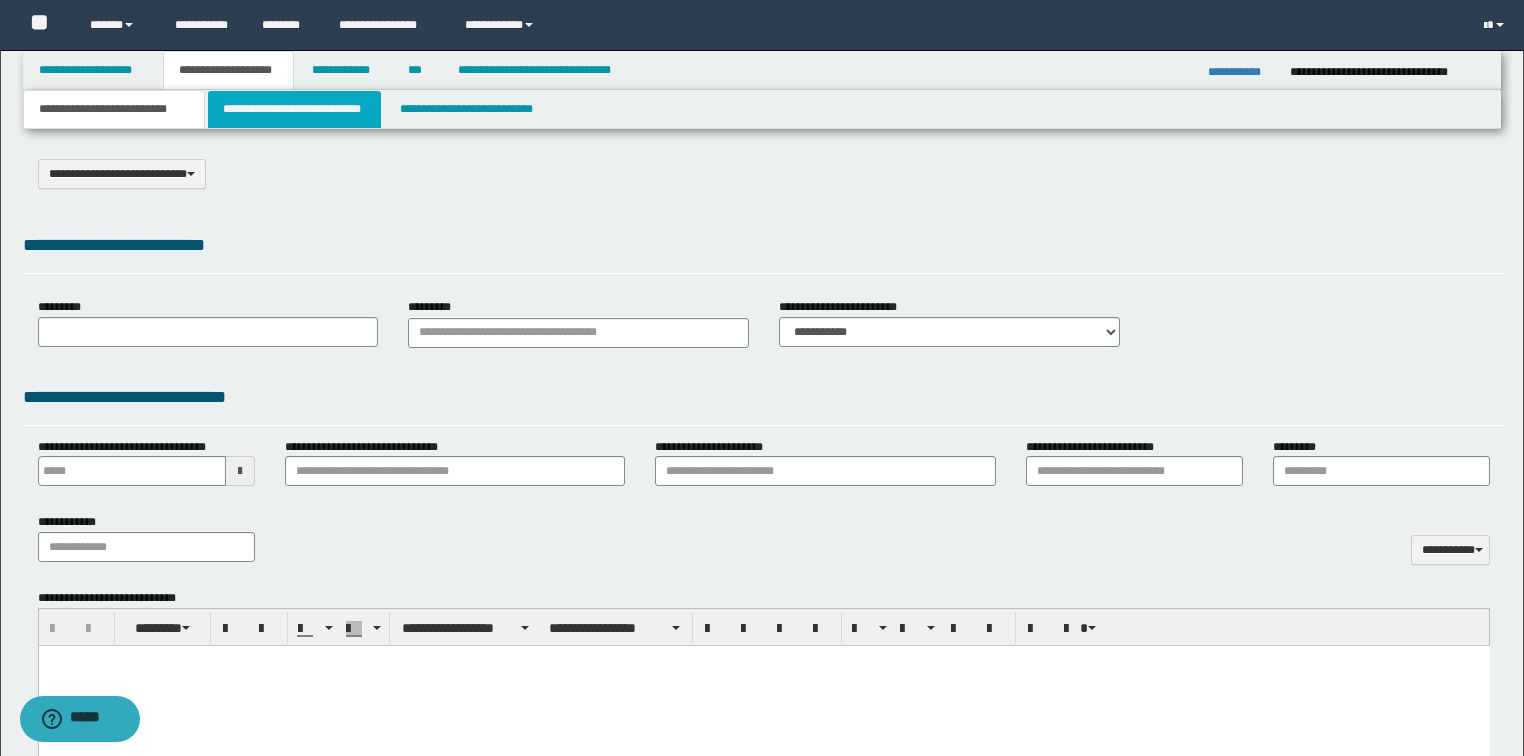 select on "*" 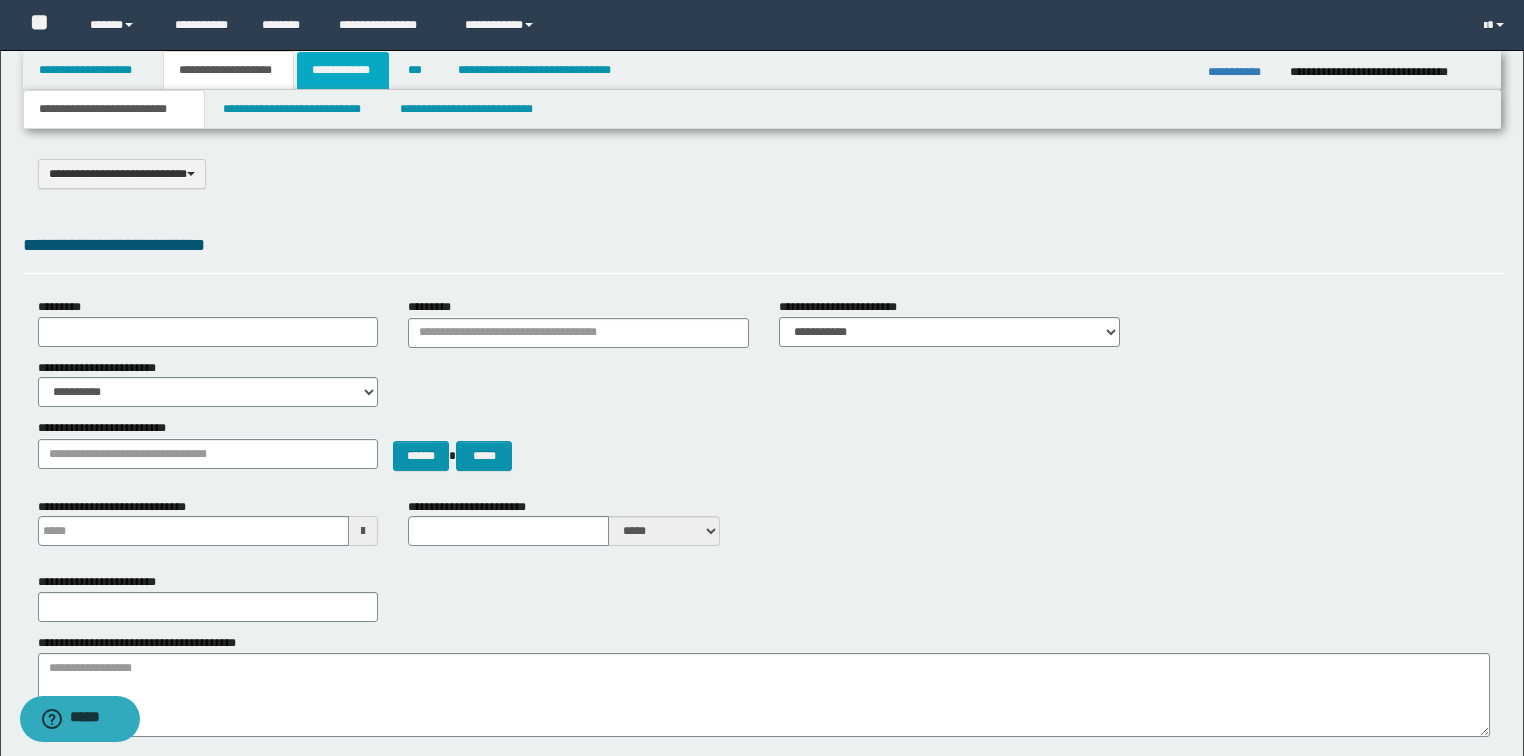 click on "**********" at bounding box center (343, 70) 